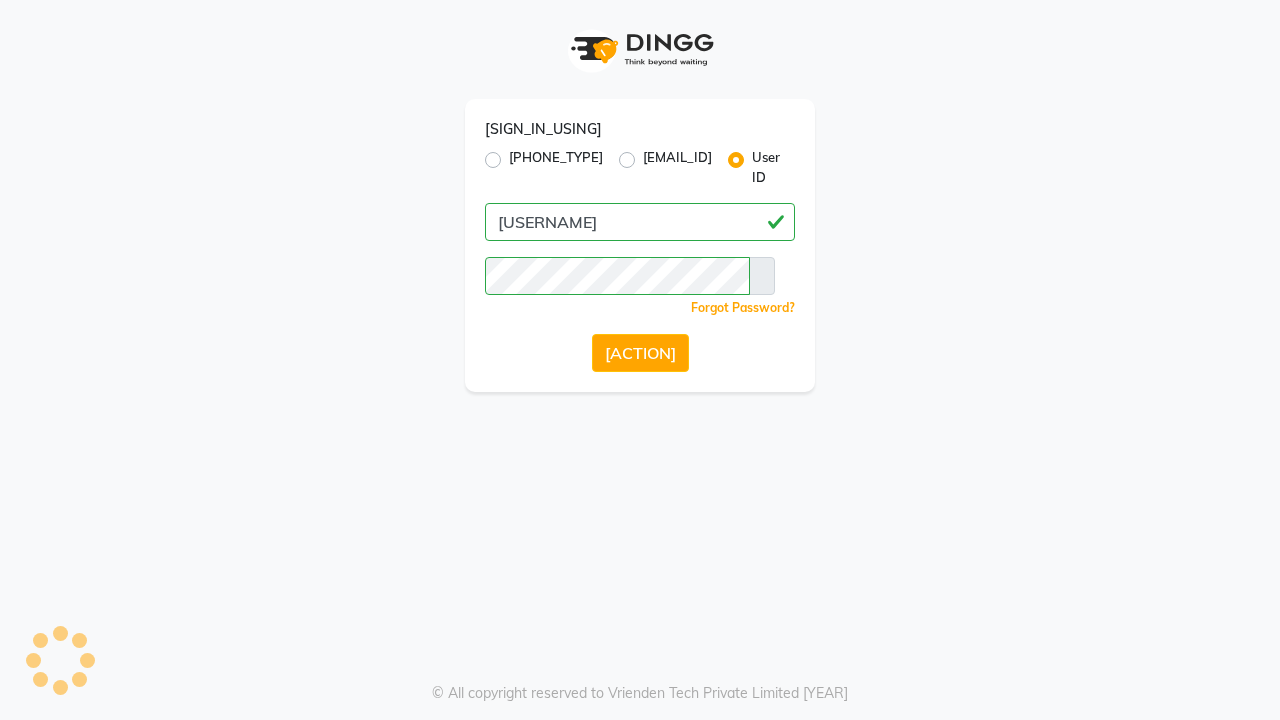 scroll, scrollTop: 0, scrollLeft: 0, axis: both 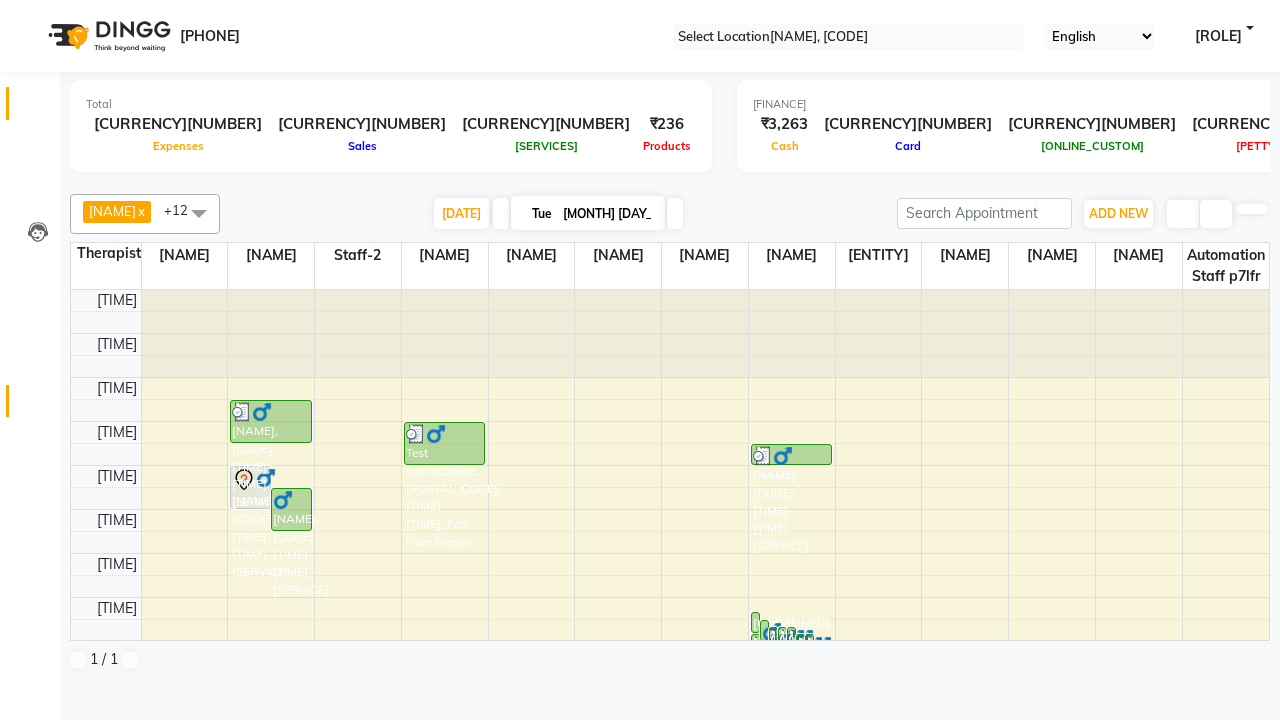 click at bounding box center [37, 406] 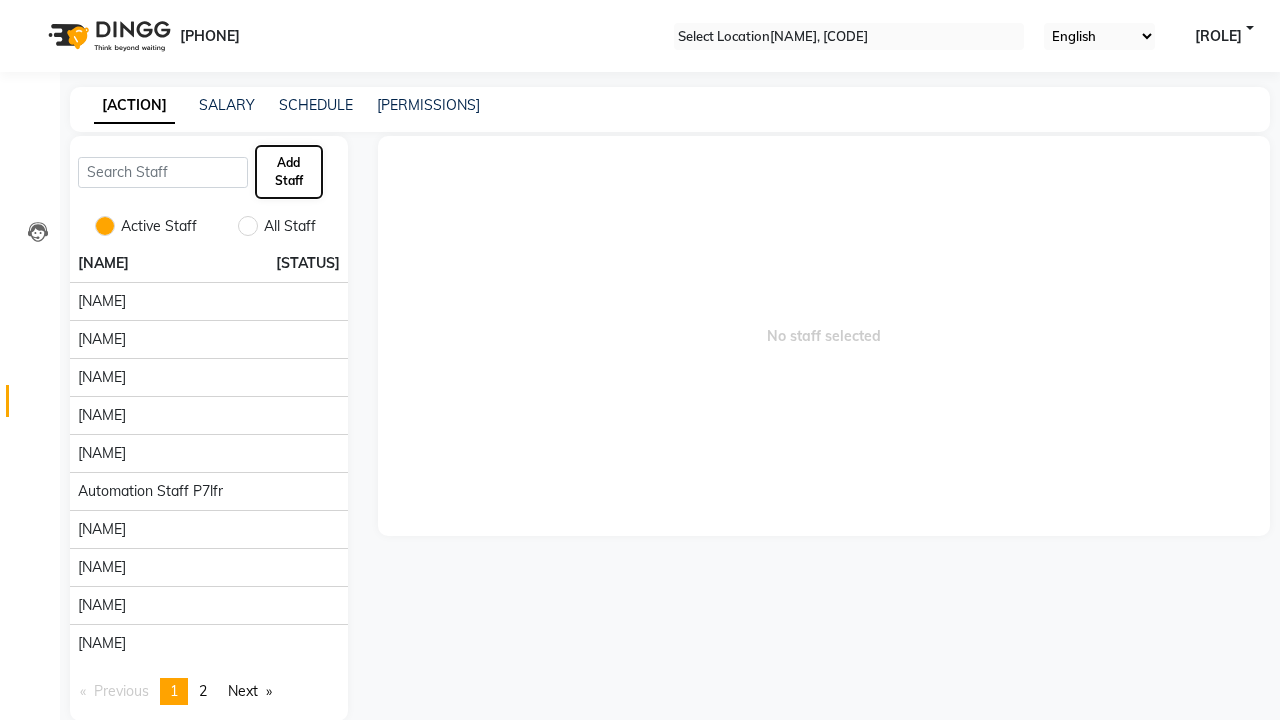 click on "Add Staff" at bounding box center [289, 172] 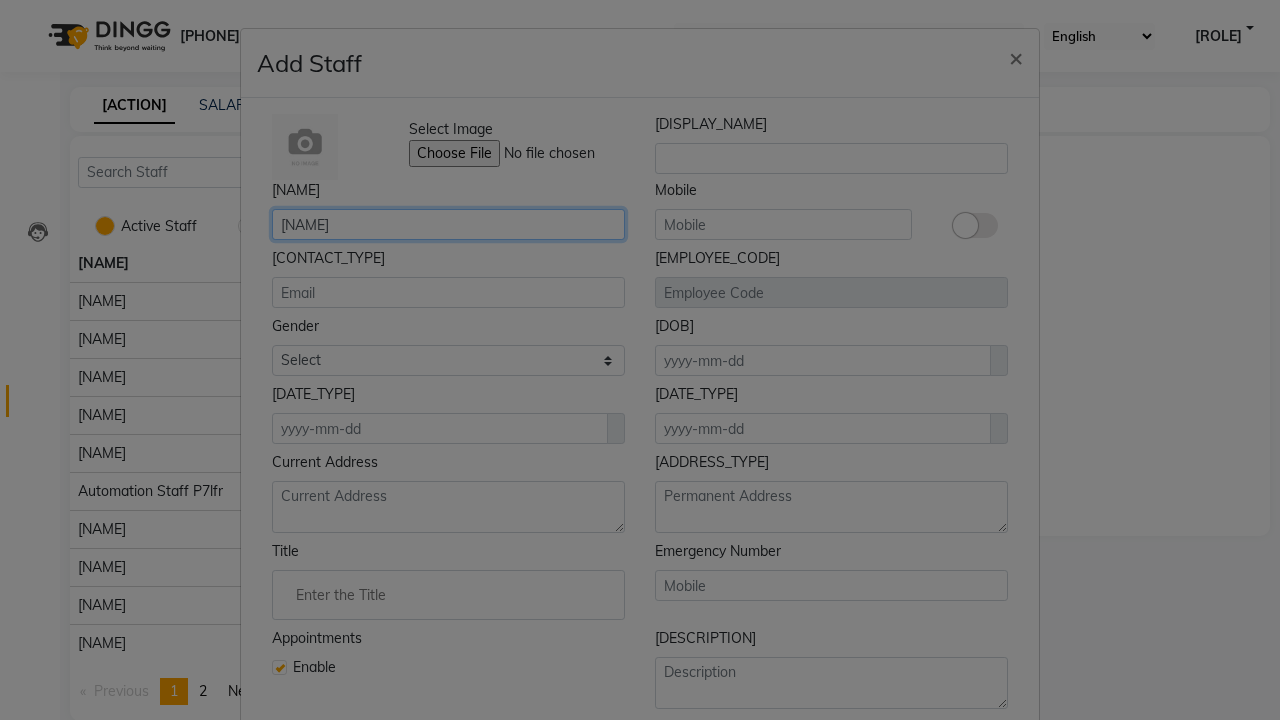 type on "[NAME]" 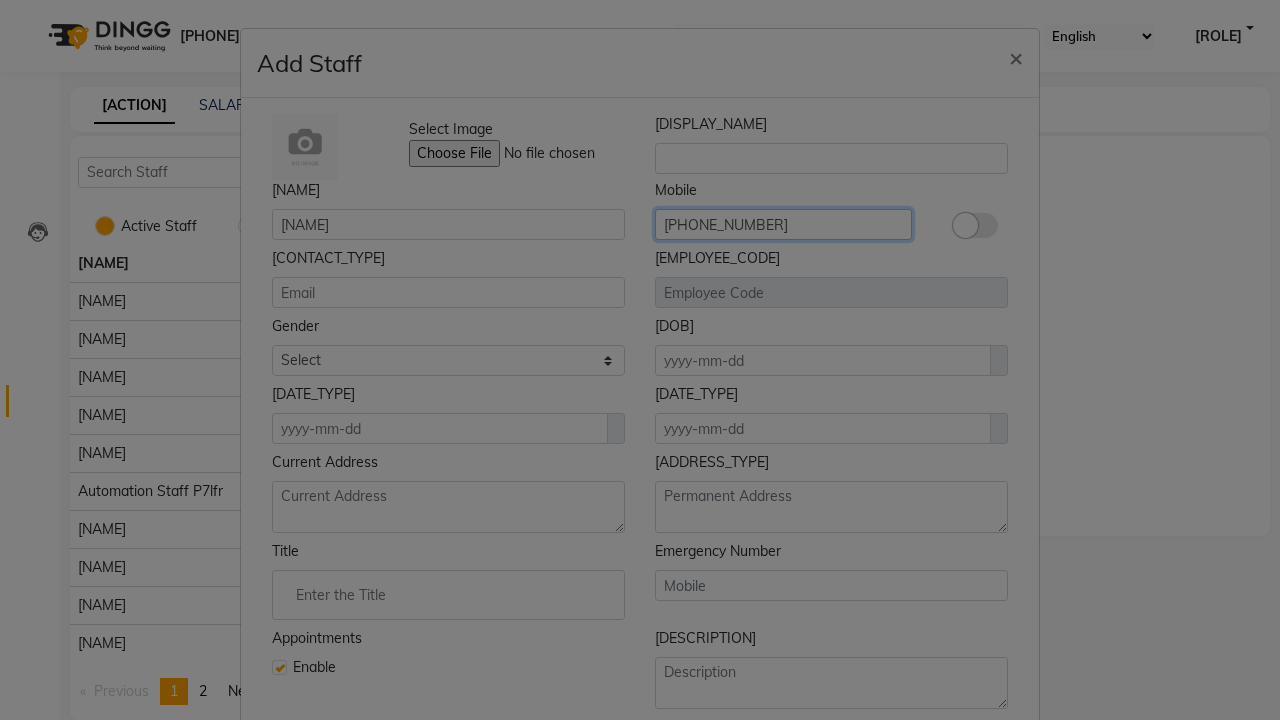 type on "[PHONE_NUMBER]" 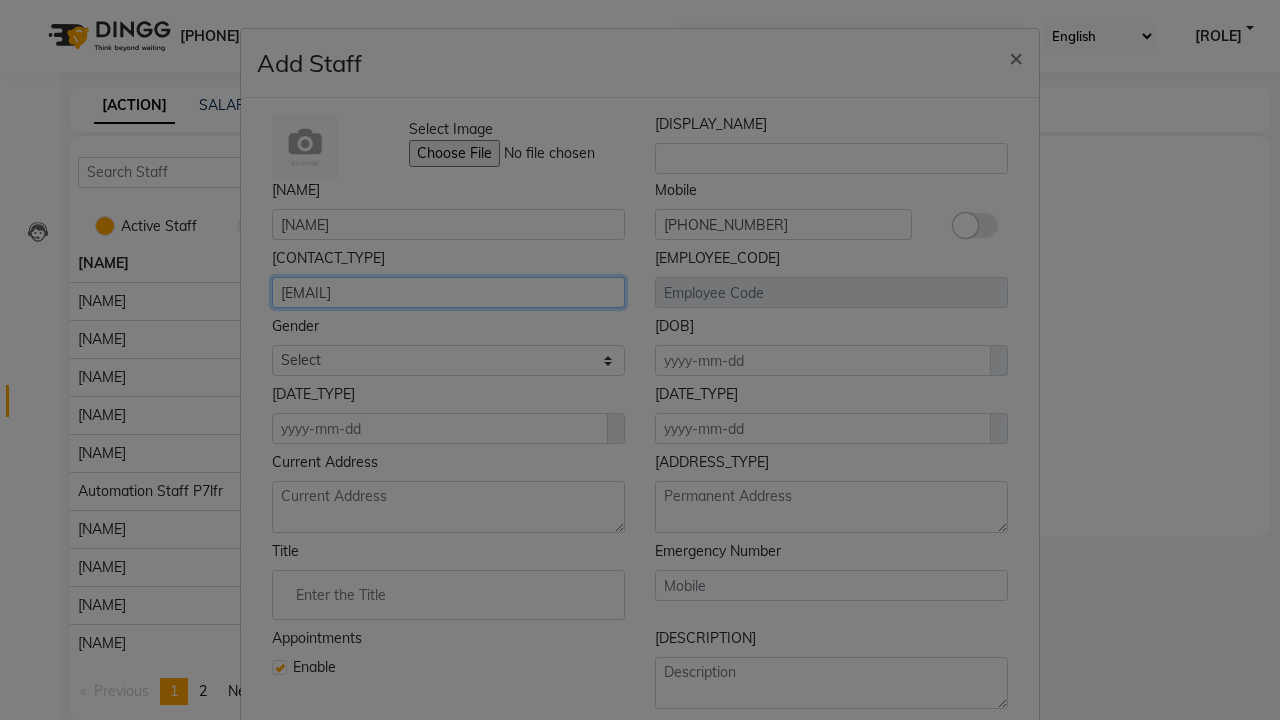 type on "[EMAIL]" 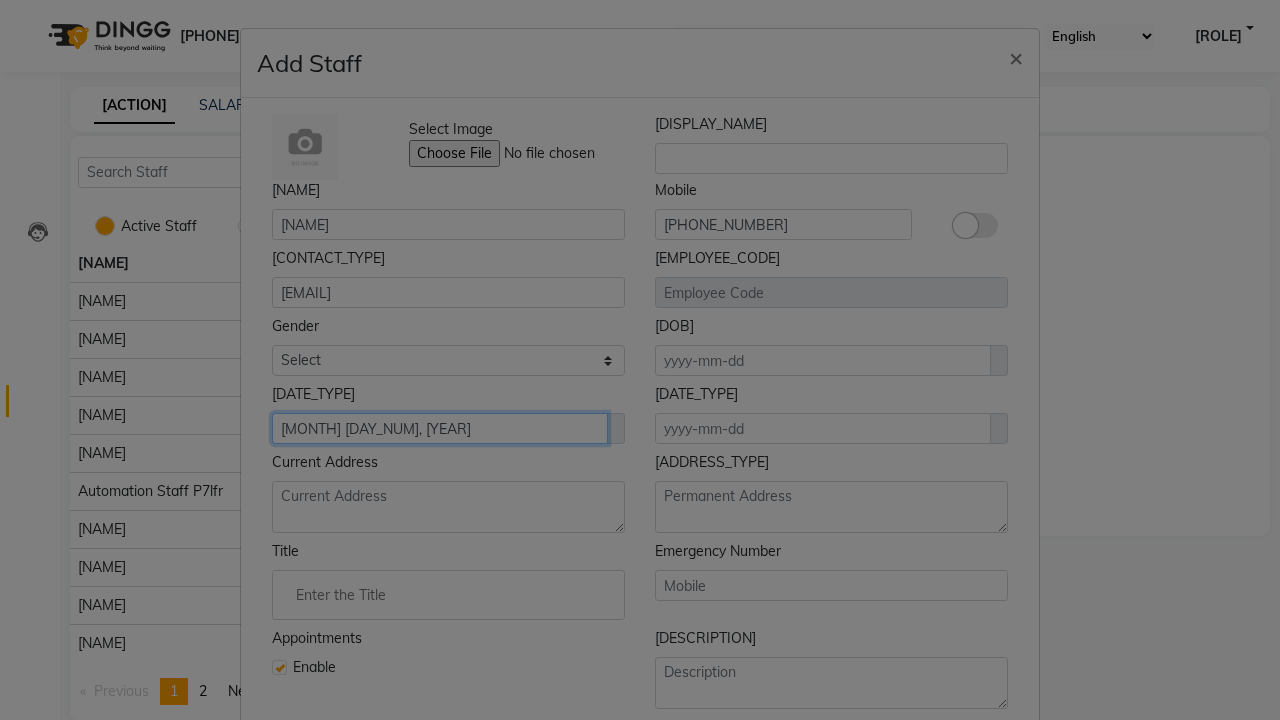 type on "[MONTH] [DAY_NUM], [YEAR]" 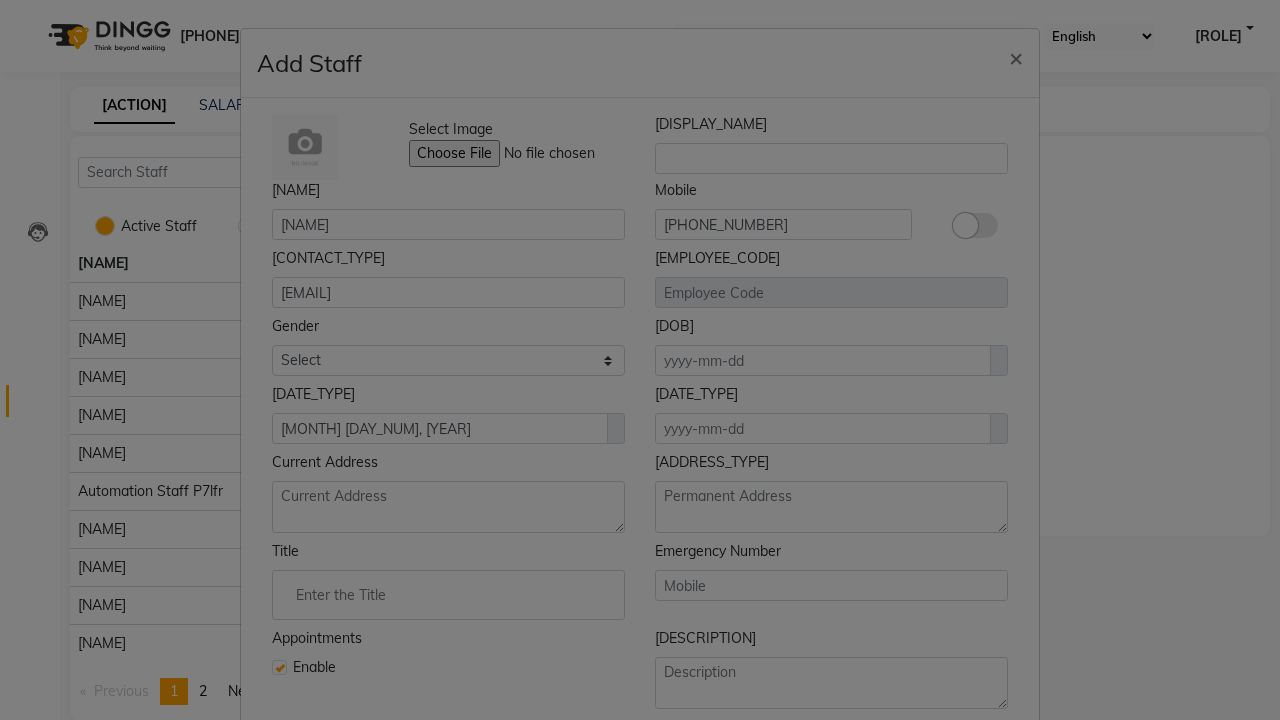 click on "Save" at bounding box center (992, 818) 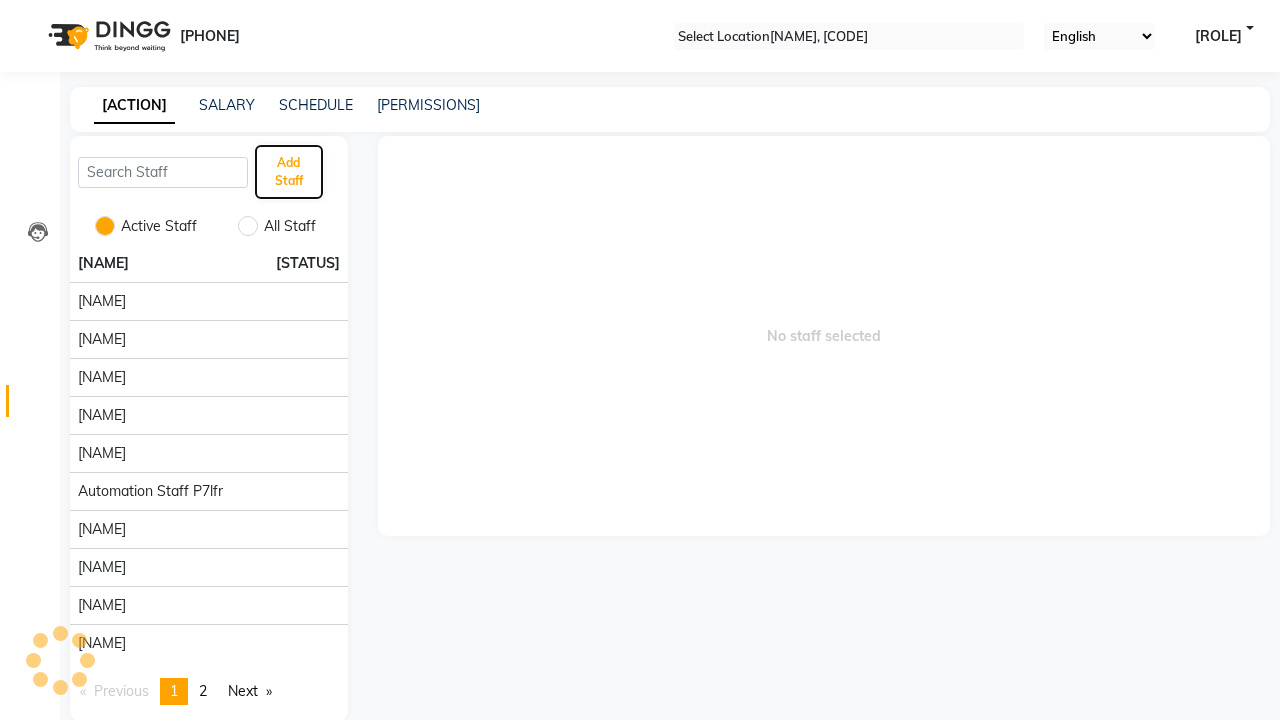 scroll, scrollTop: 162, scrollLeft: 0, axis: vertical 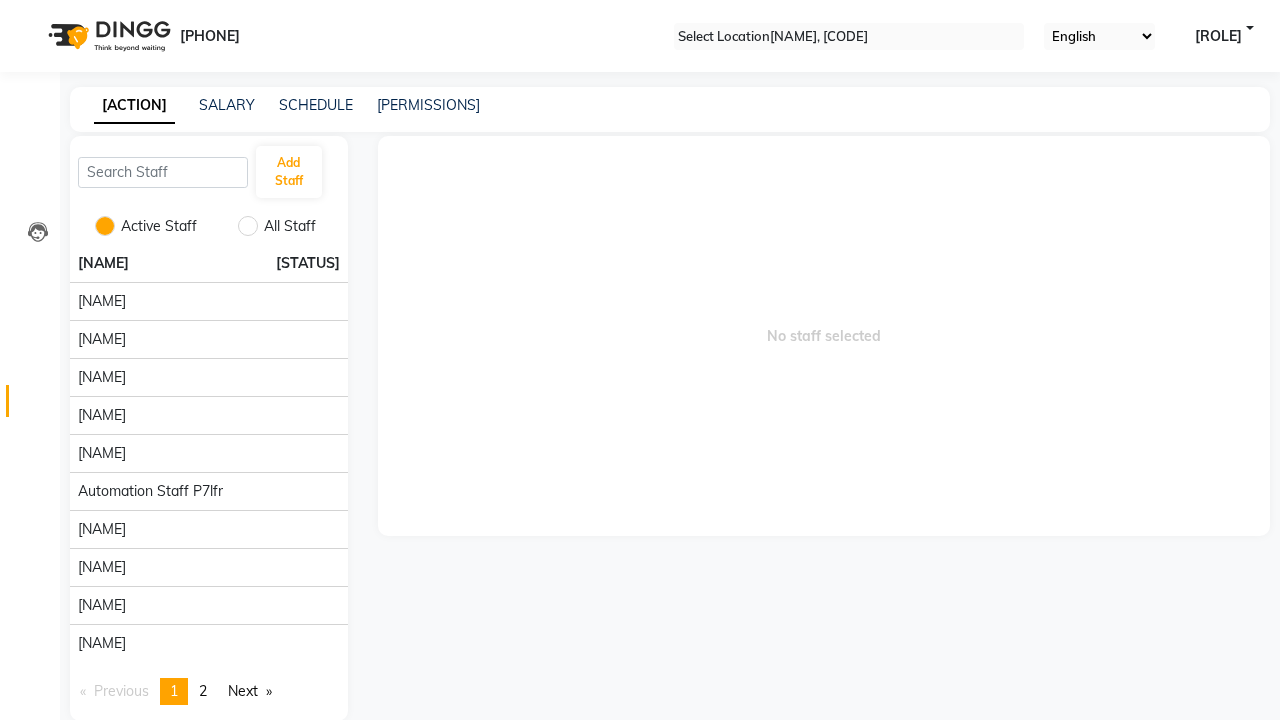 click on "[ENTITY] created successfully." at bounding box center (640, 782) 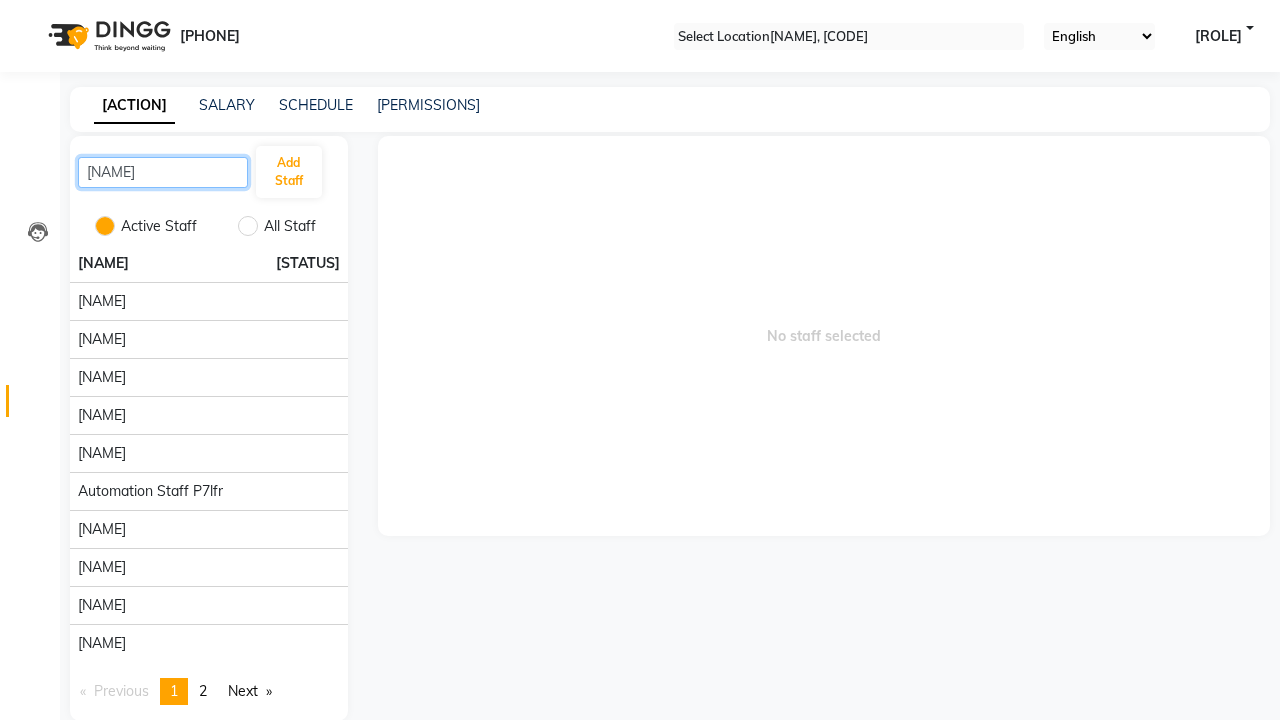 scroll, scrollTop: 0, scrollLeft: 3, axis: horizontal 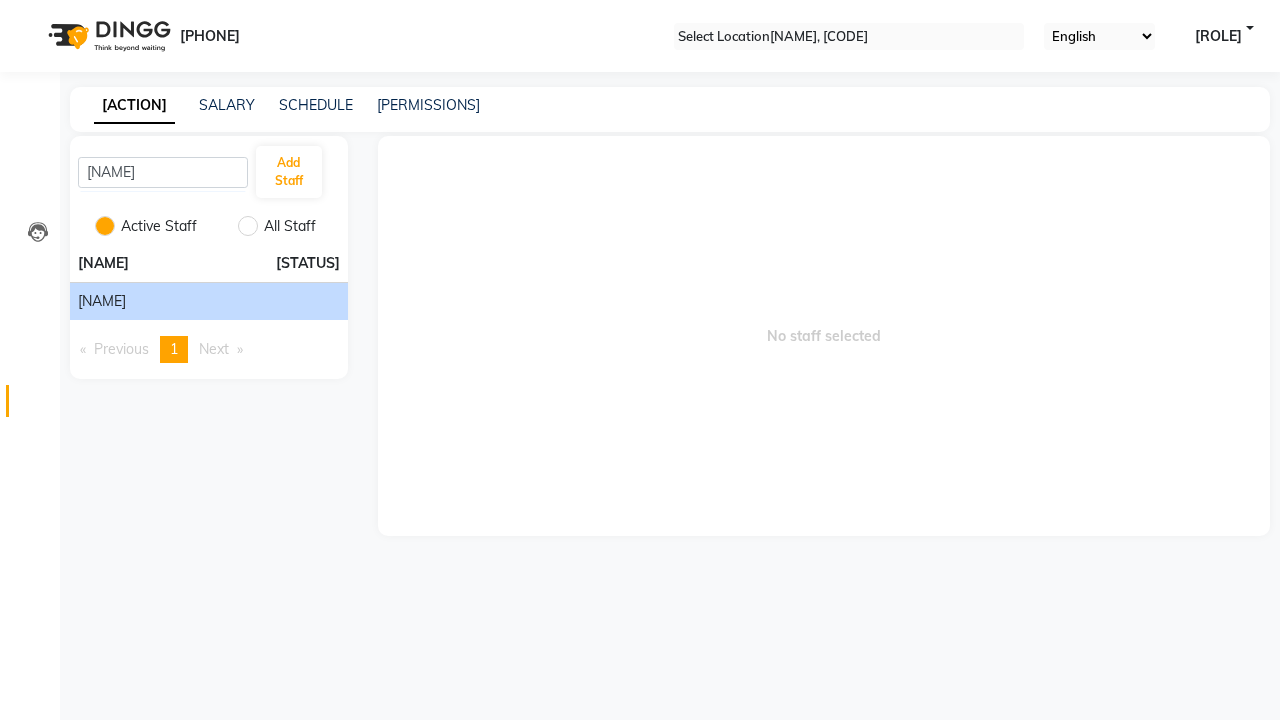click on "[NAME]" at bounding box center (102, 301) 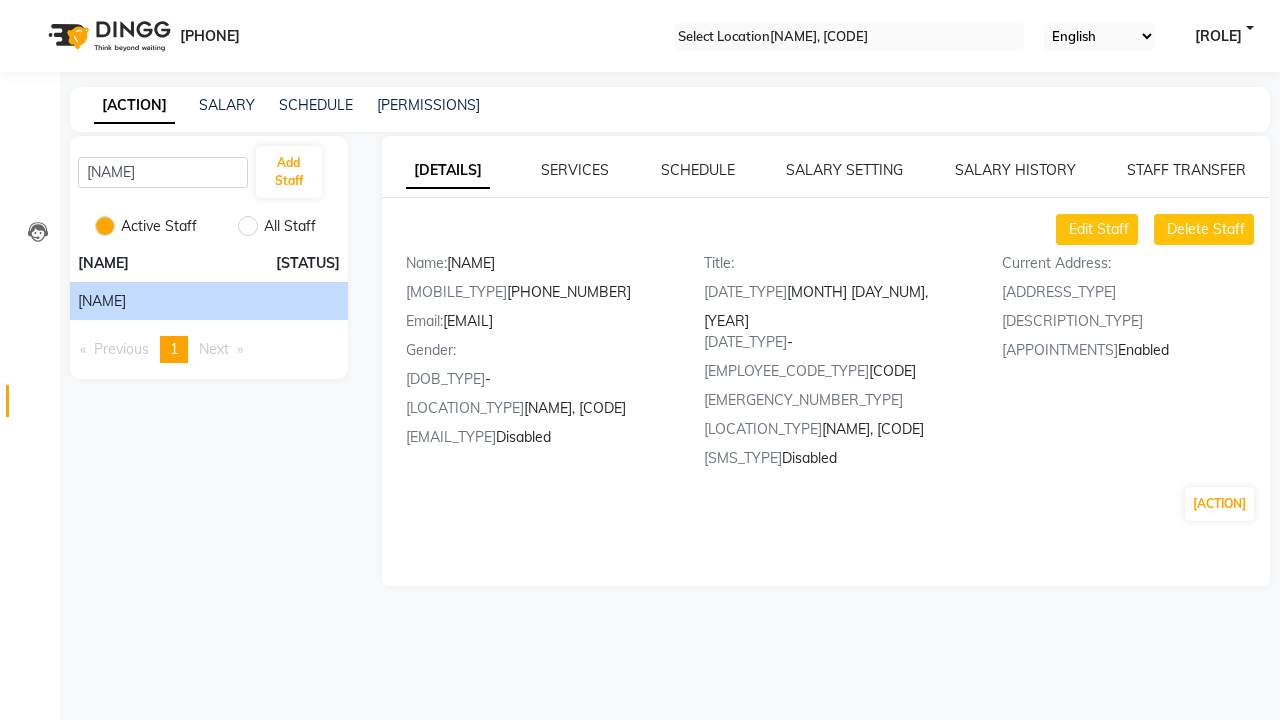 scroll, scrollTop: 0, scrollLeft: 0, axis: both 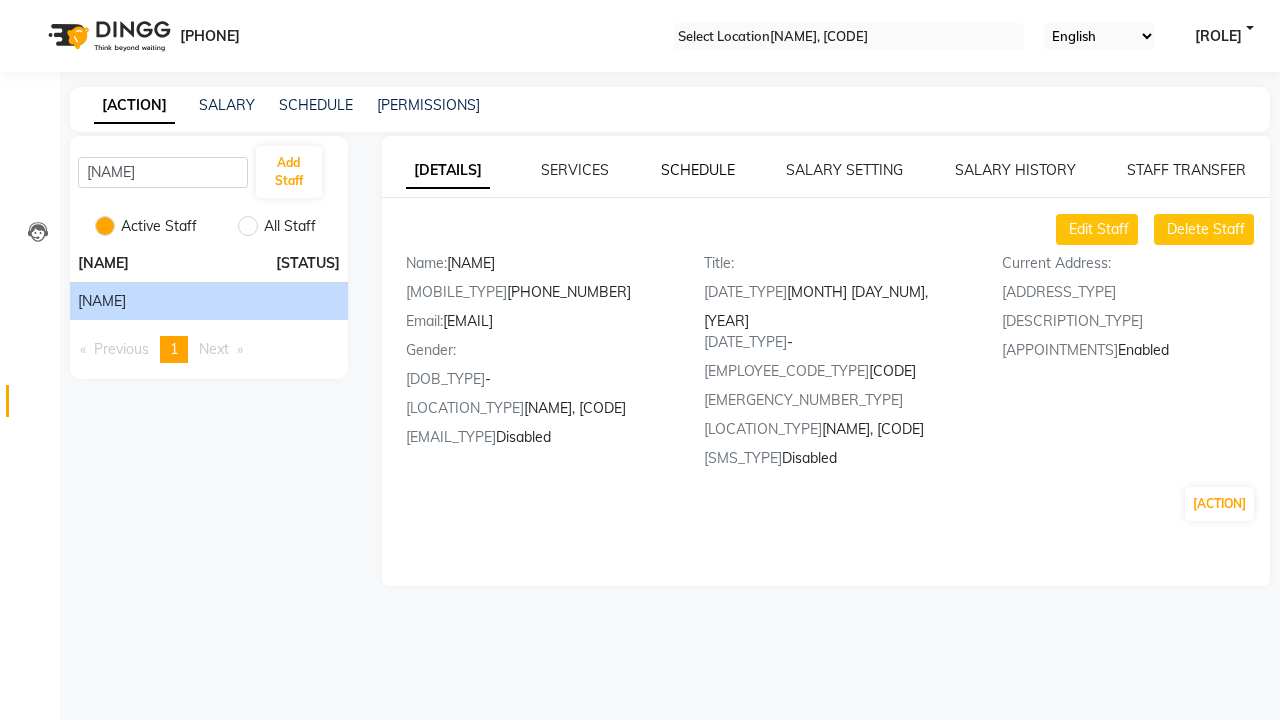 click on "SCHEDULE" at bounding box center [448, 171] 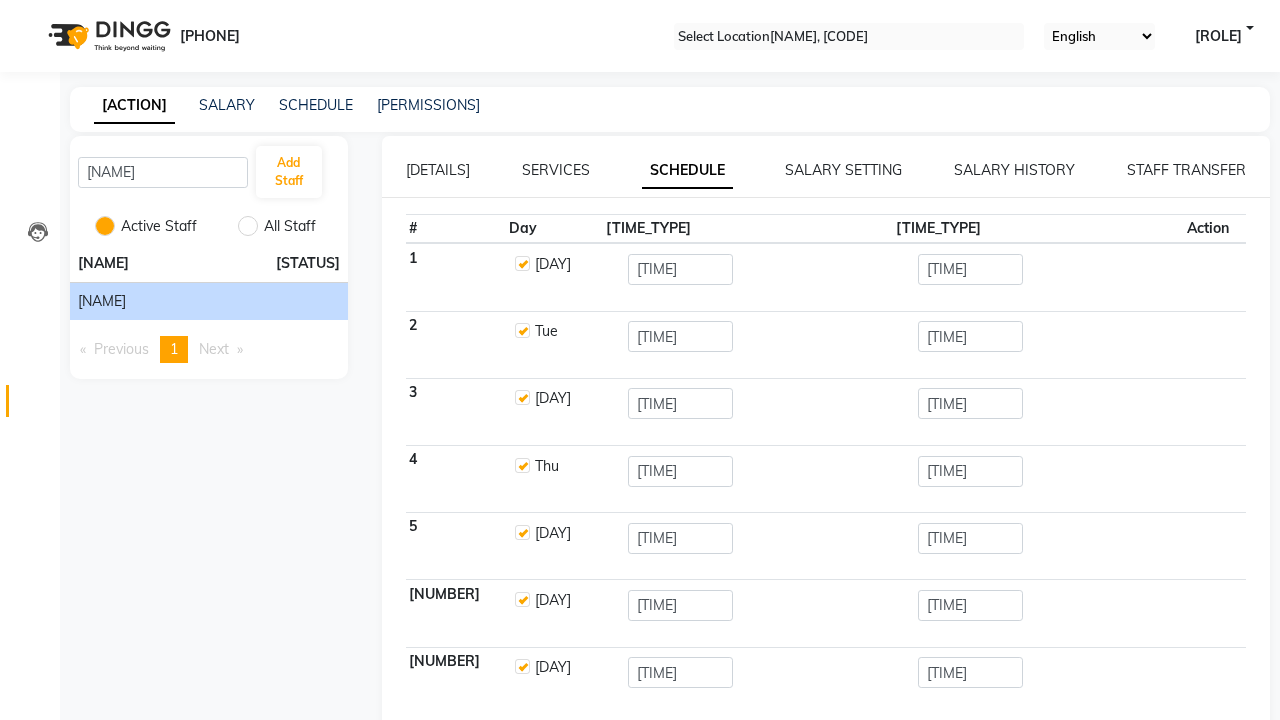 click on "SCHEDULE" at bounding box center [687, 171] 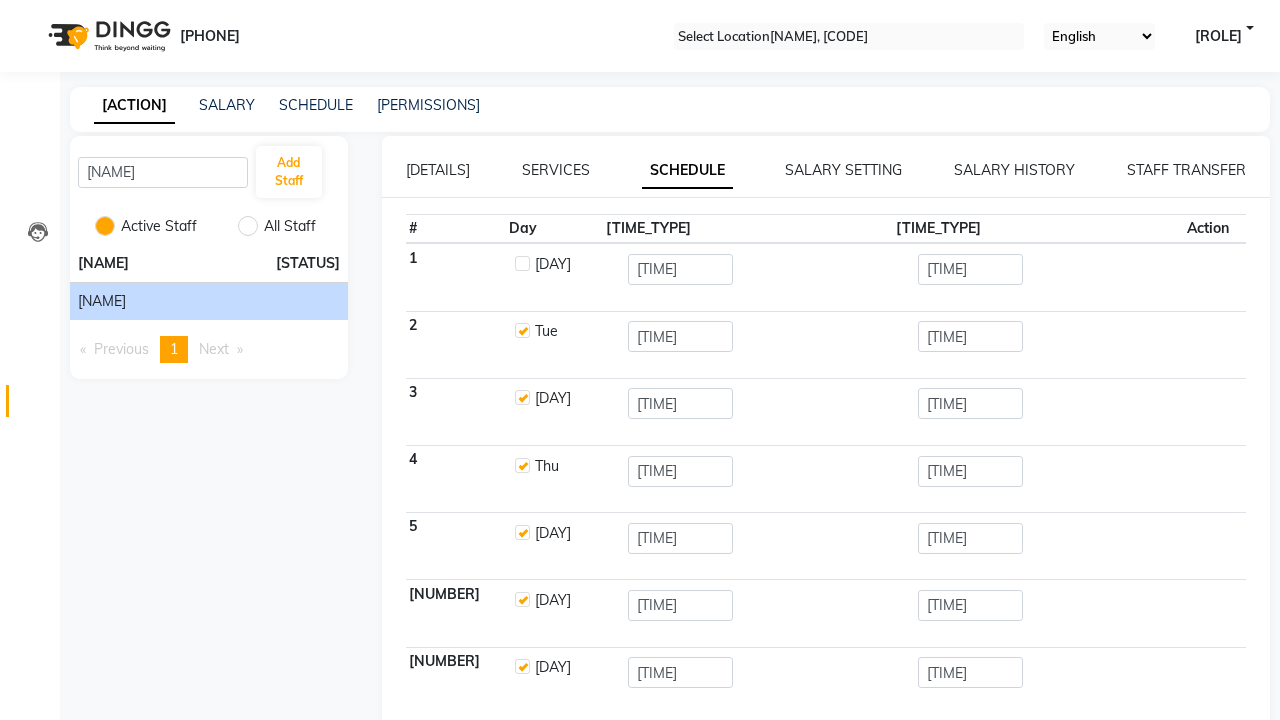 checkbox on "false" 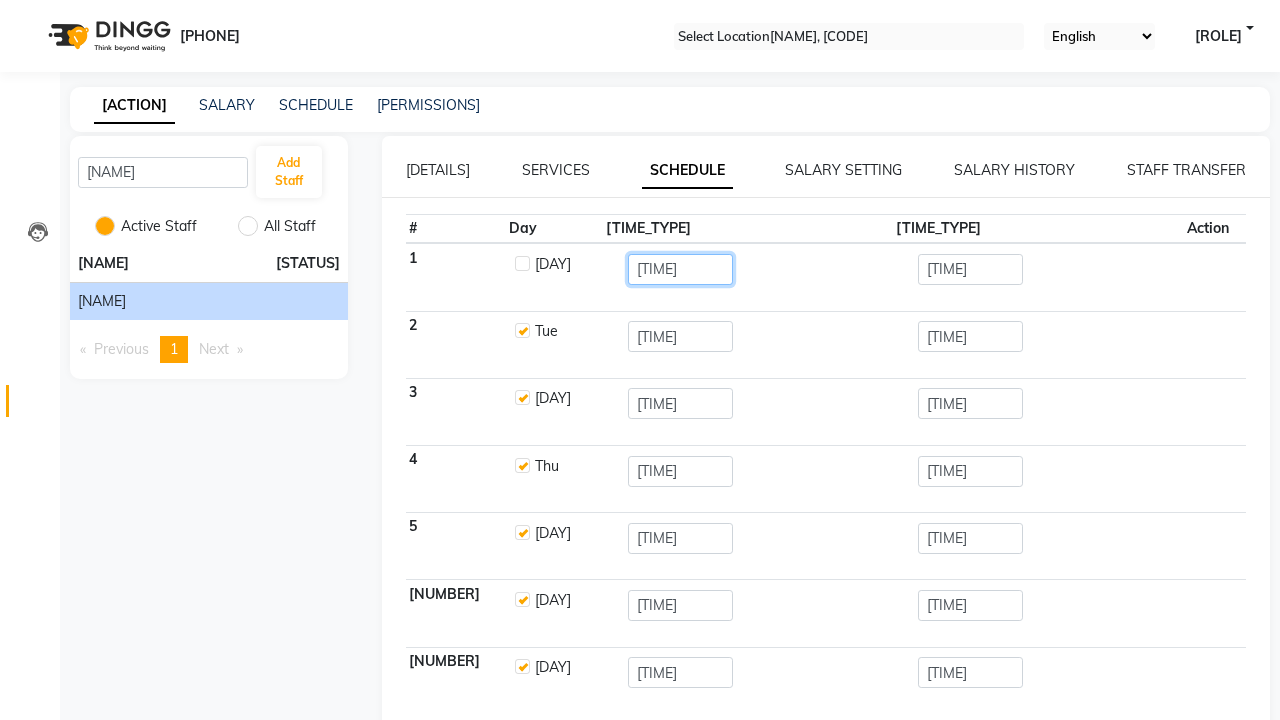 click on "[TIME]" at bounding box center (681, 269) 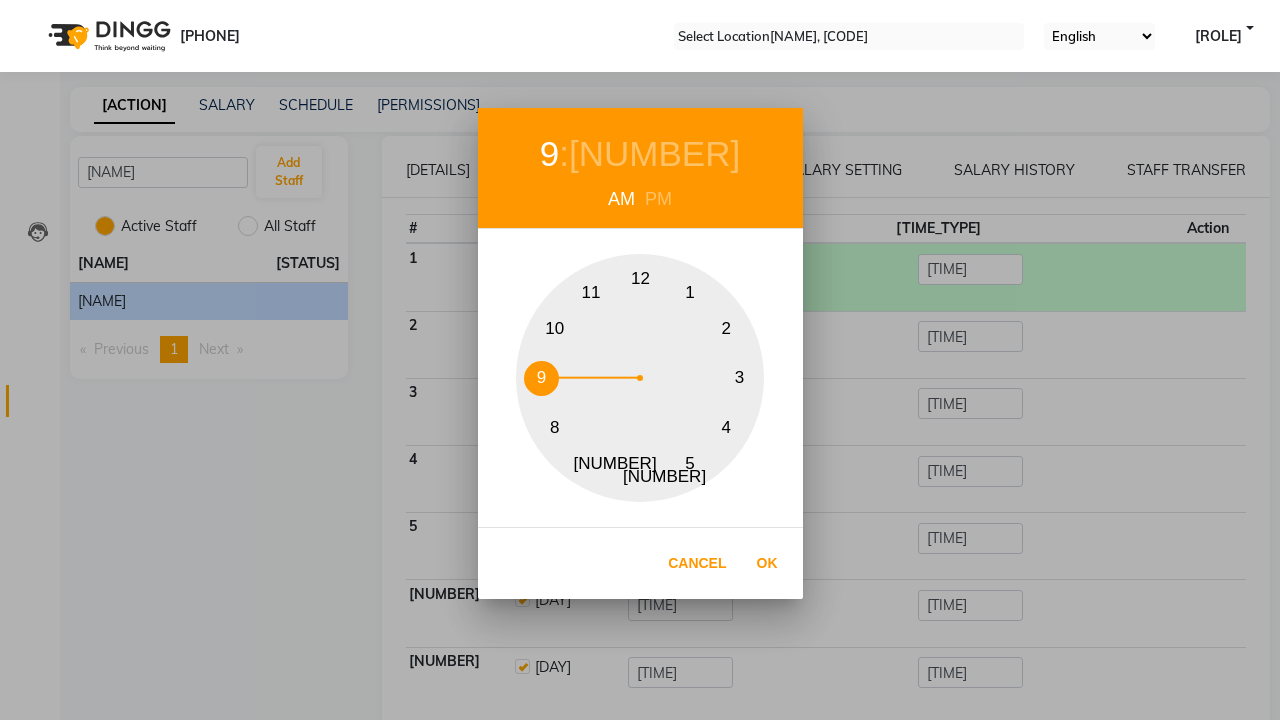 click on "9" at bounding box center [549, 154] 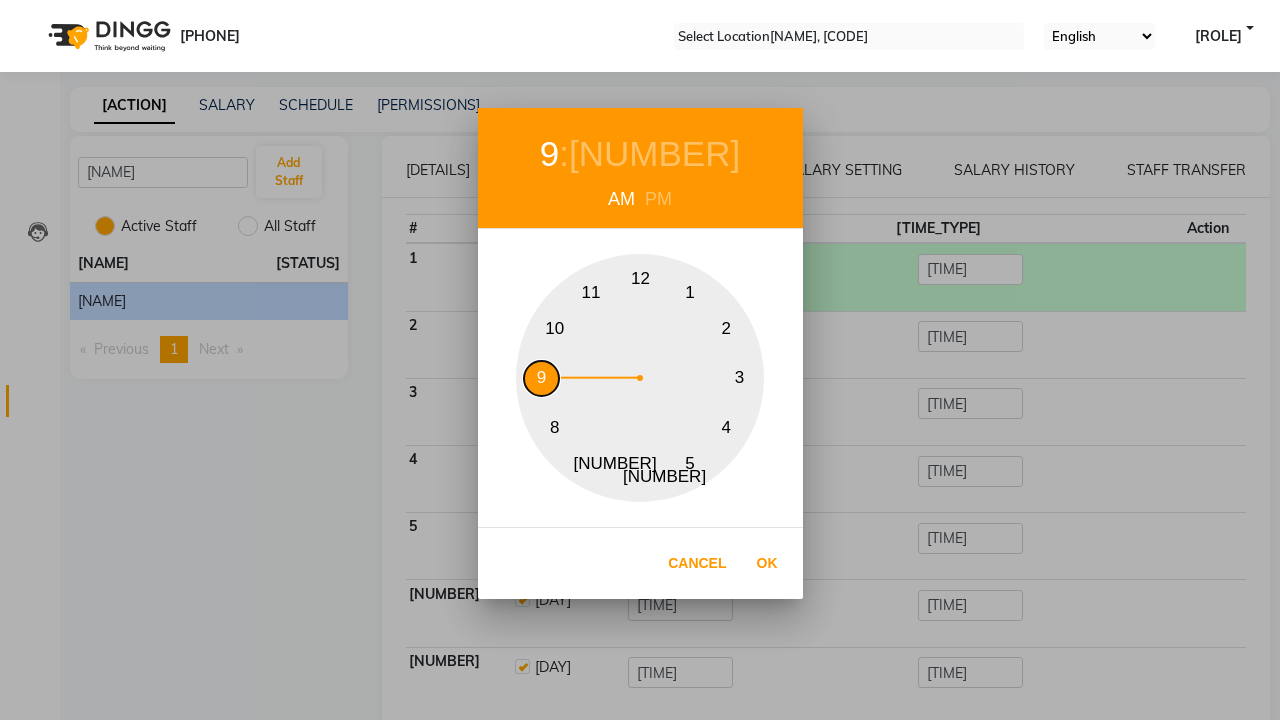 click on "9" at bounding box center [541, 378] 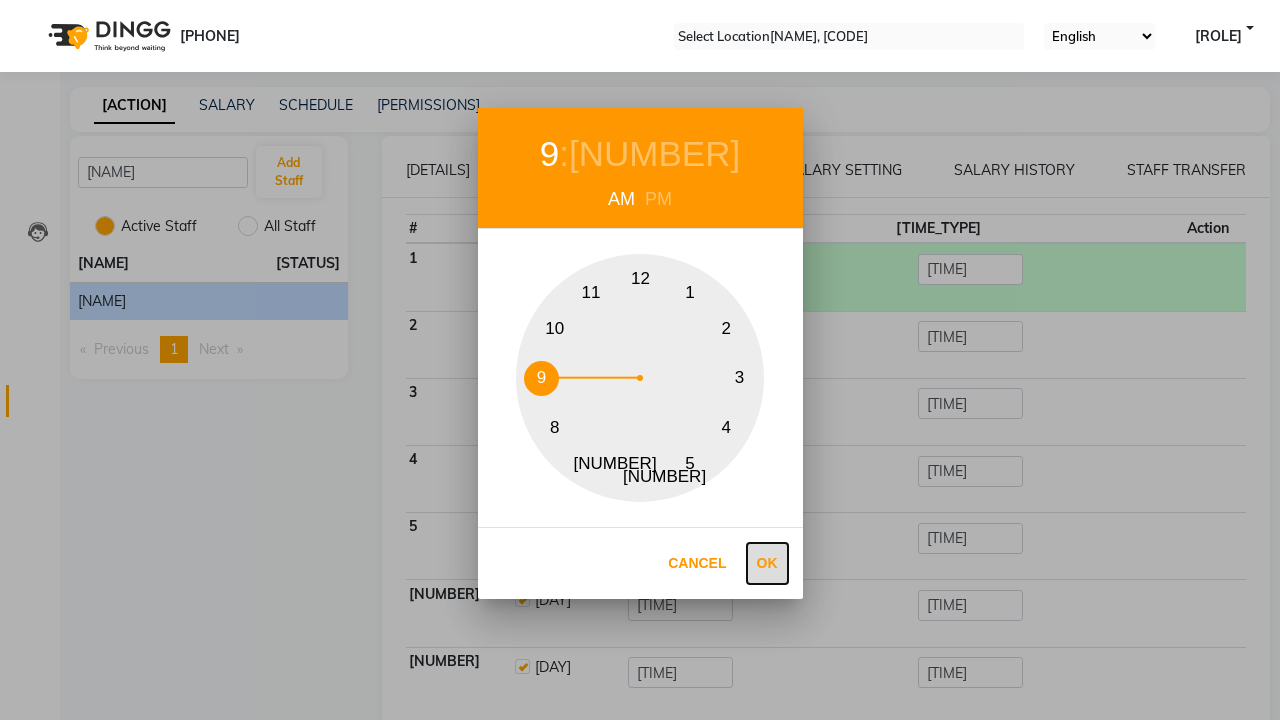 click on "Ok" at bounding box center (767, 563) 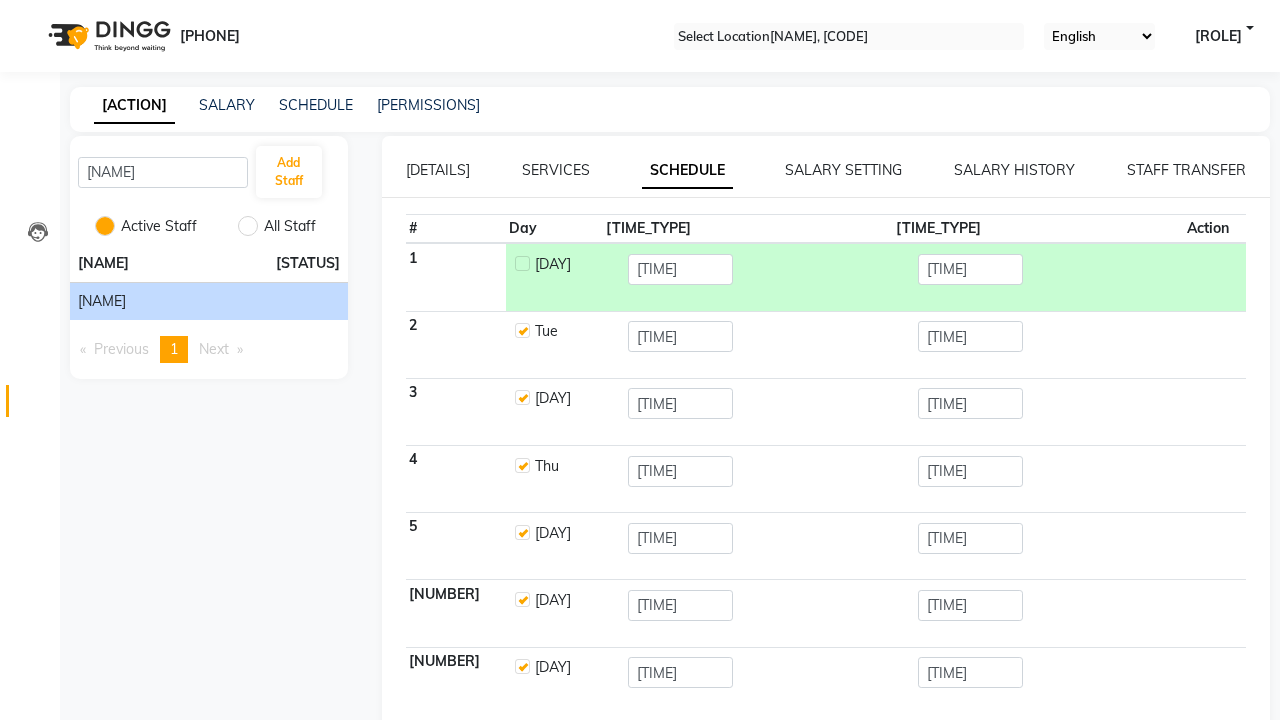 scroll, scrollTop: 0, scrollLeft: 5, axis: horizontal 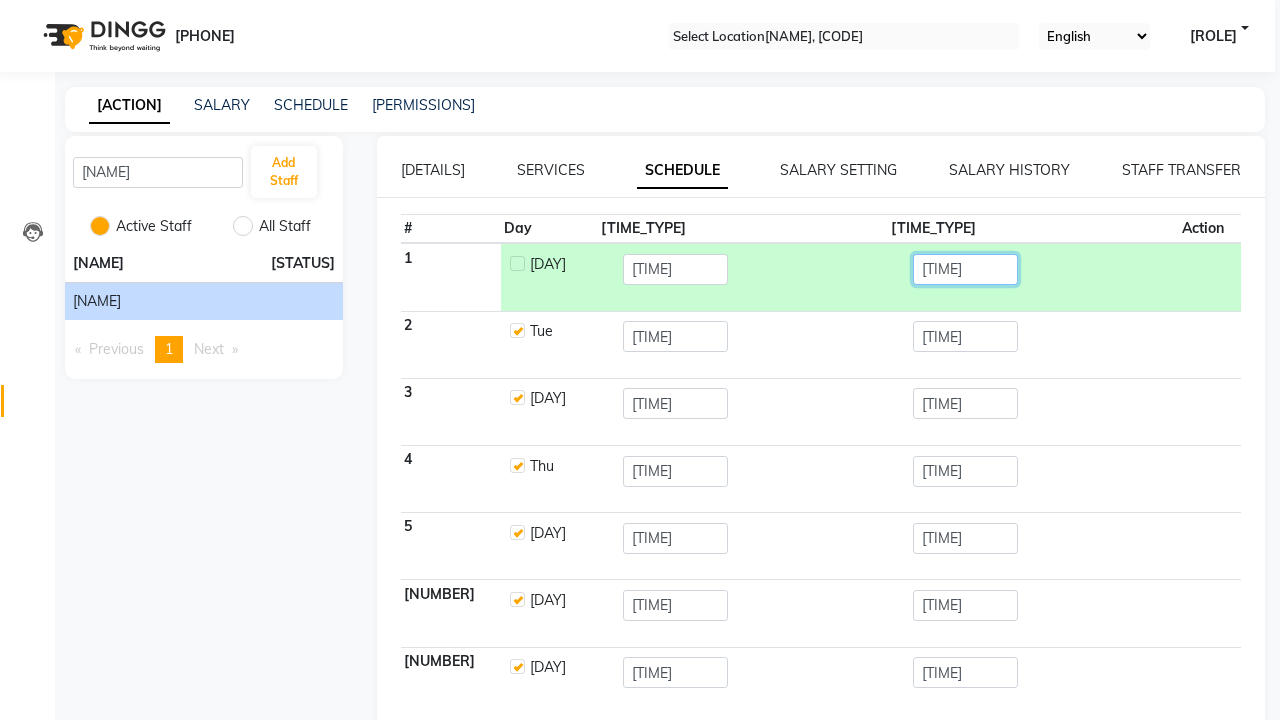 click on "[TIME]" at bounding box center (676, 269) 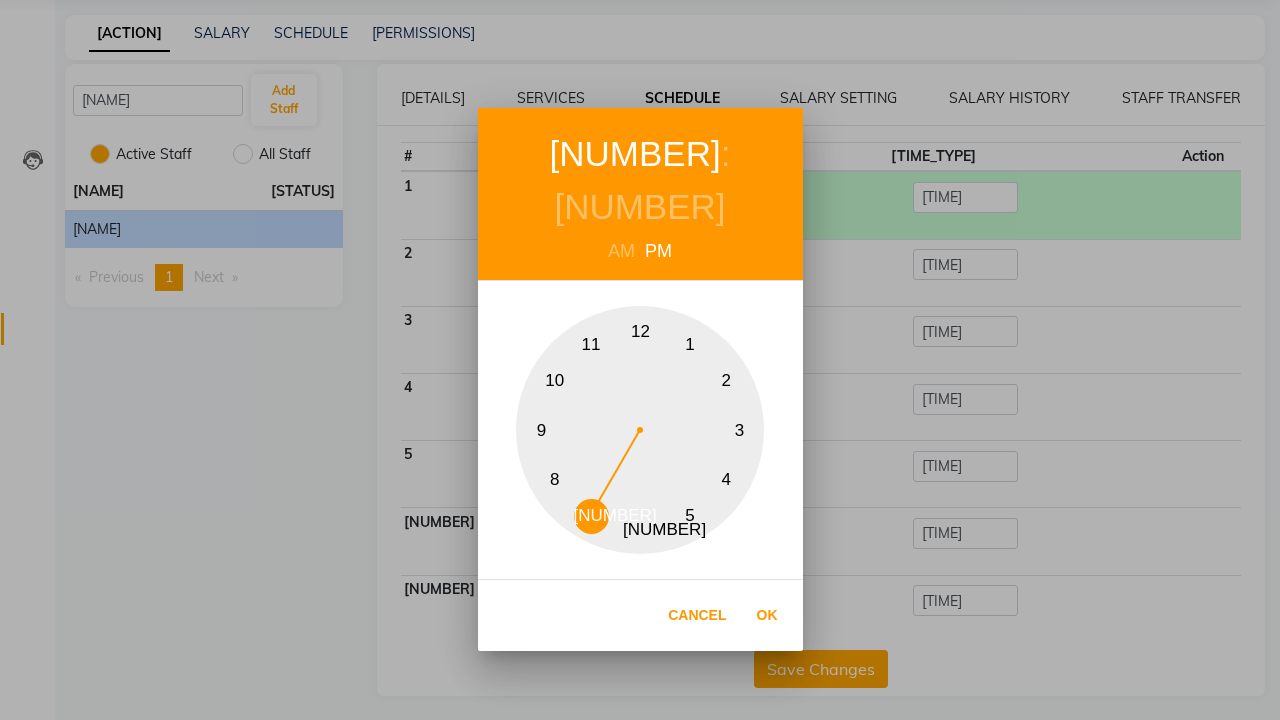 scroll, scrollTop: 79, scrollLeft: 0, axis: vertical 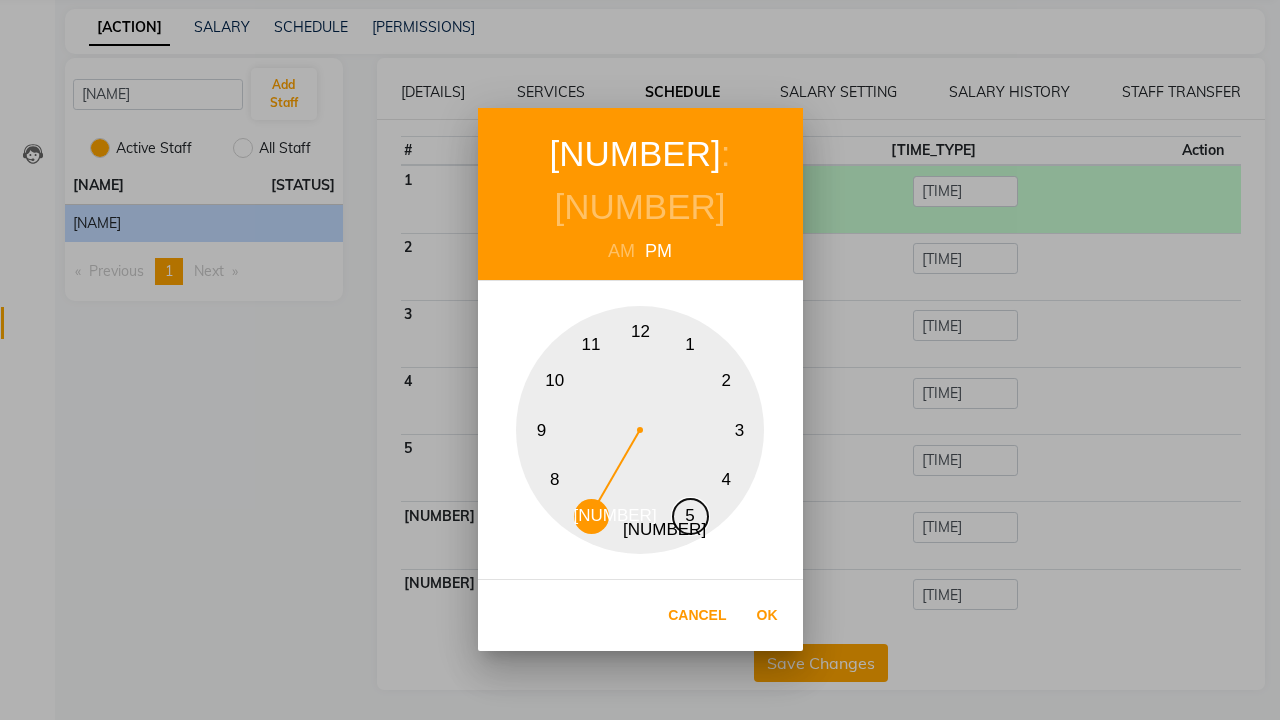 click on "5" at bounding box center (690, 516) 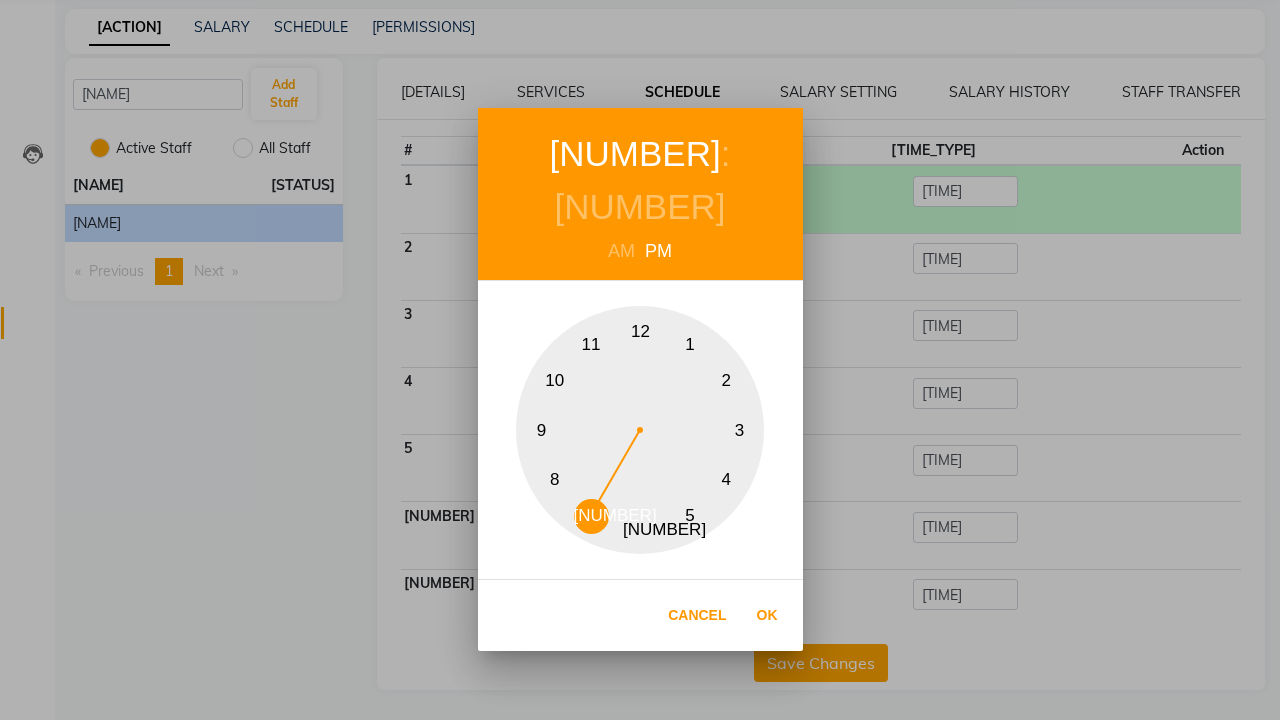 click on "PM" at bounding box center (658, 251) 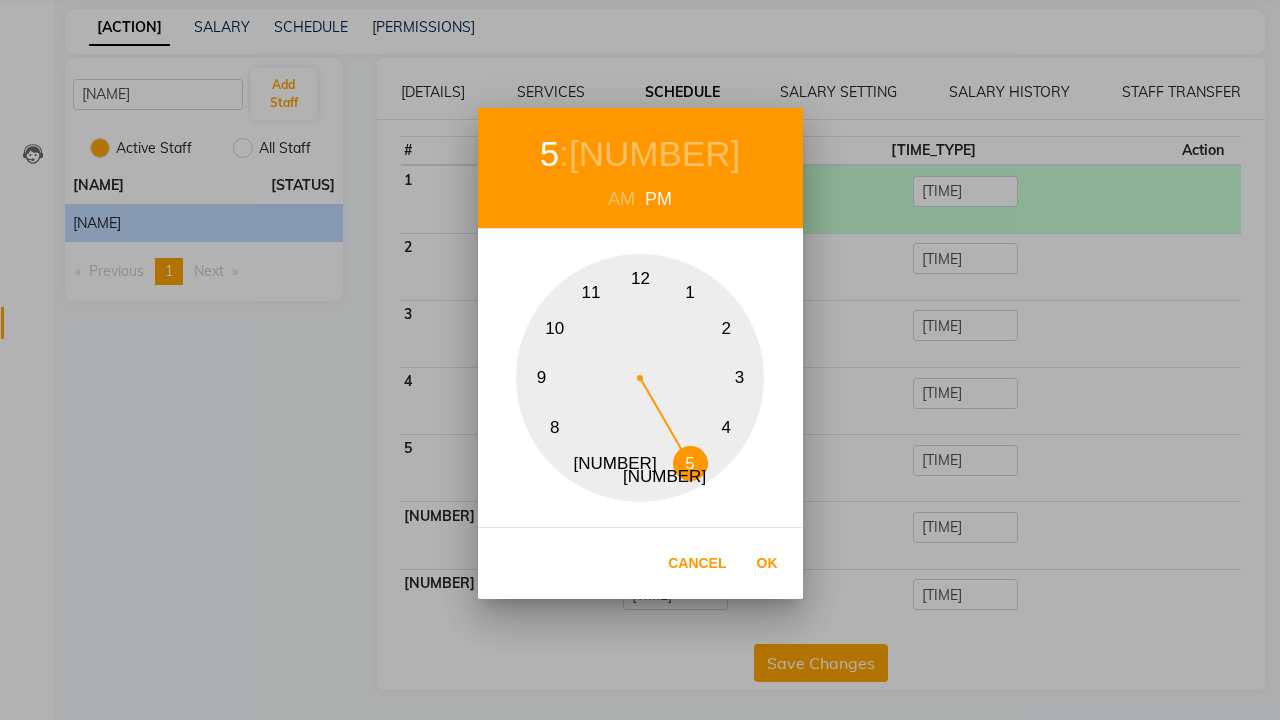 click on "[NUMBER]" at bounding box center [654, 154] 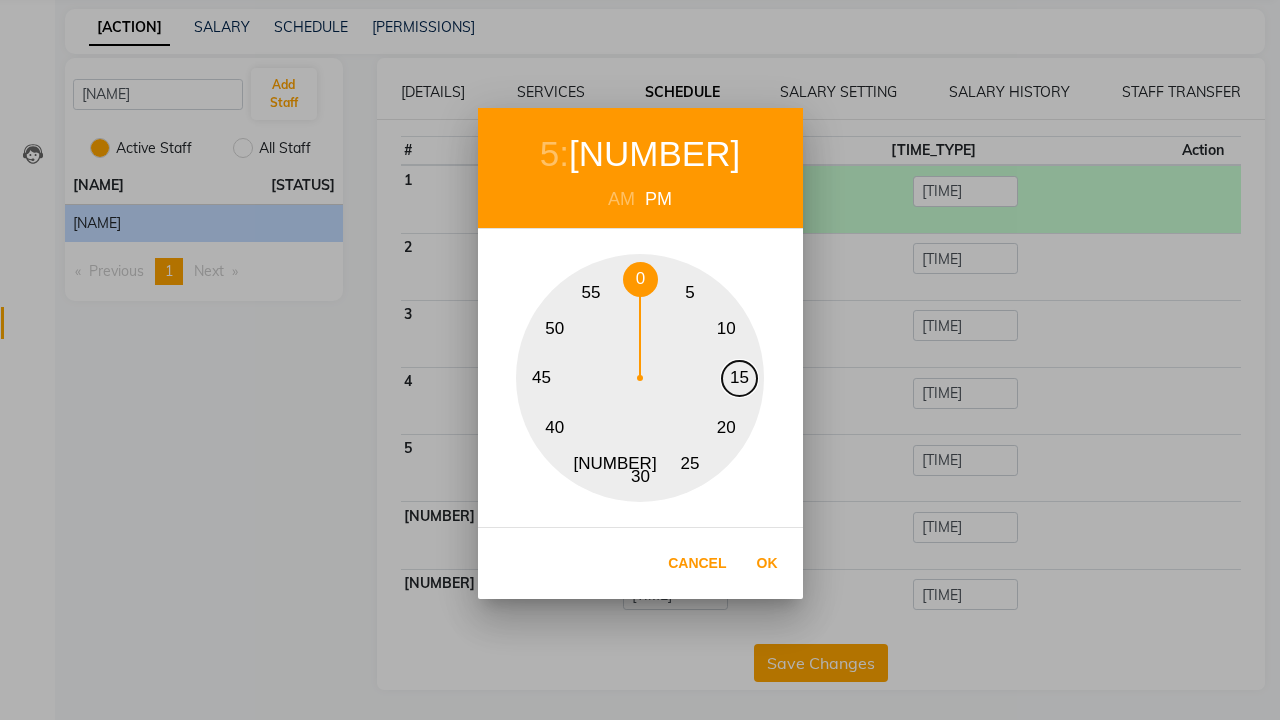 click on "15" at bounding box center (739, 378) 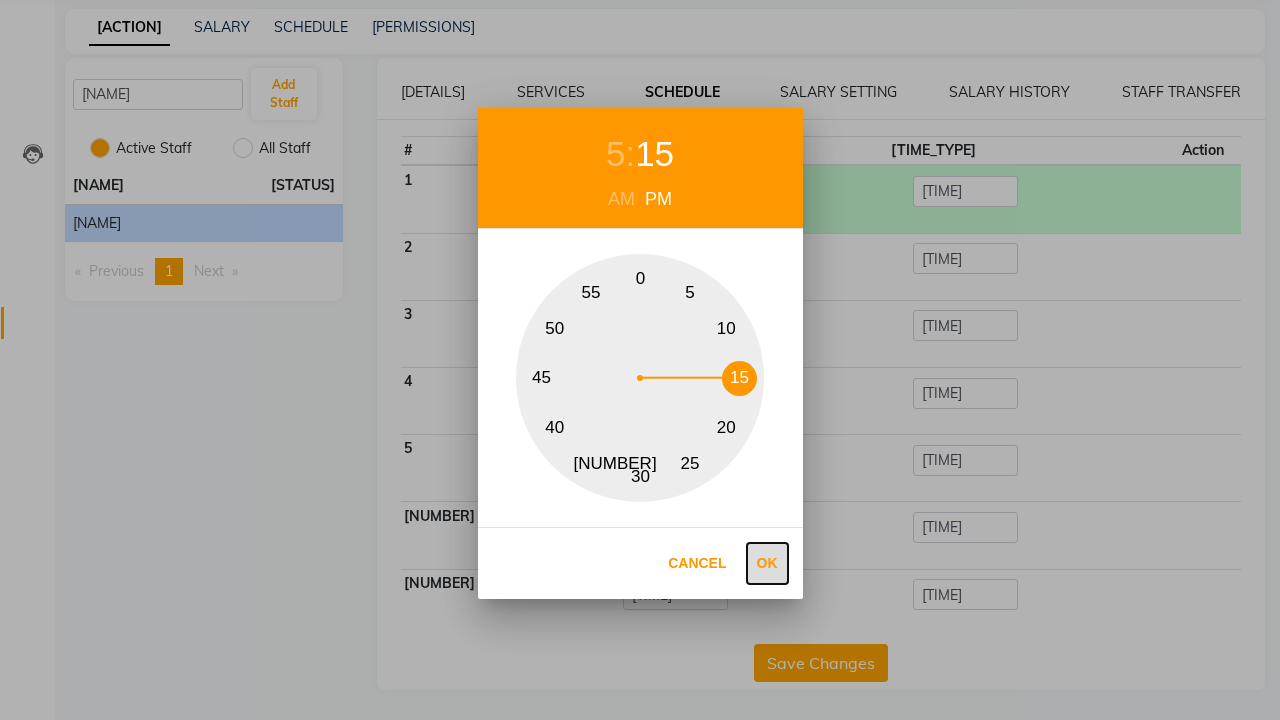 click on "Ok" at bounding box center (767, 563) 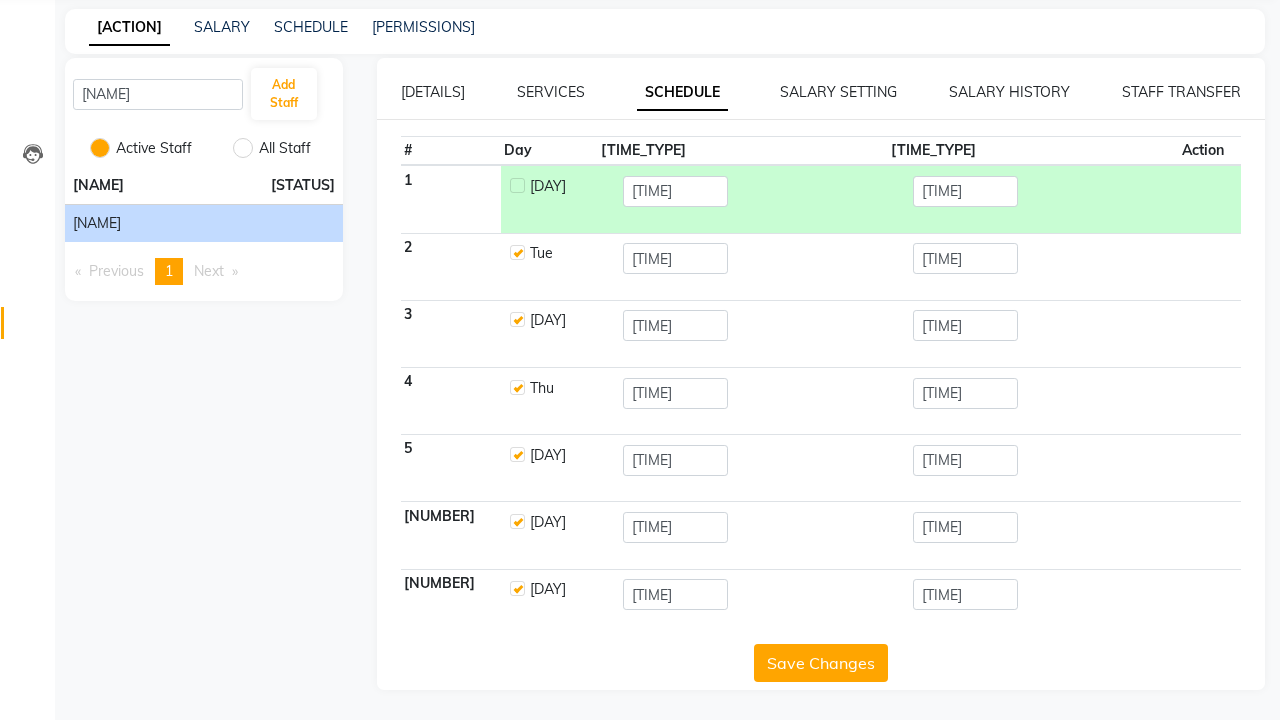 scroll, scrollTop: 0, scrollLeft: 0, axis: both 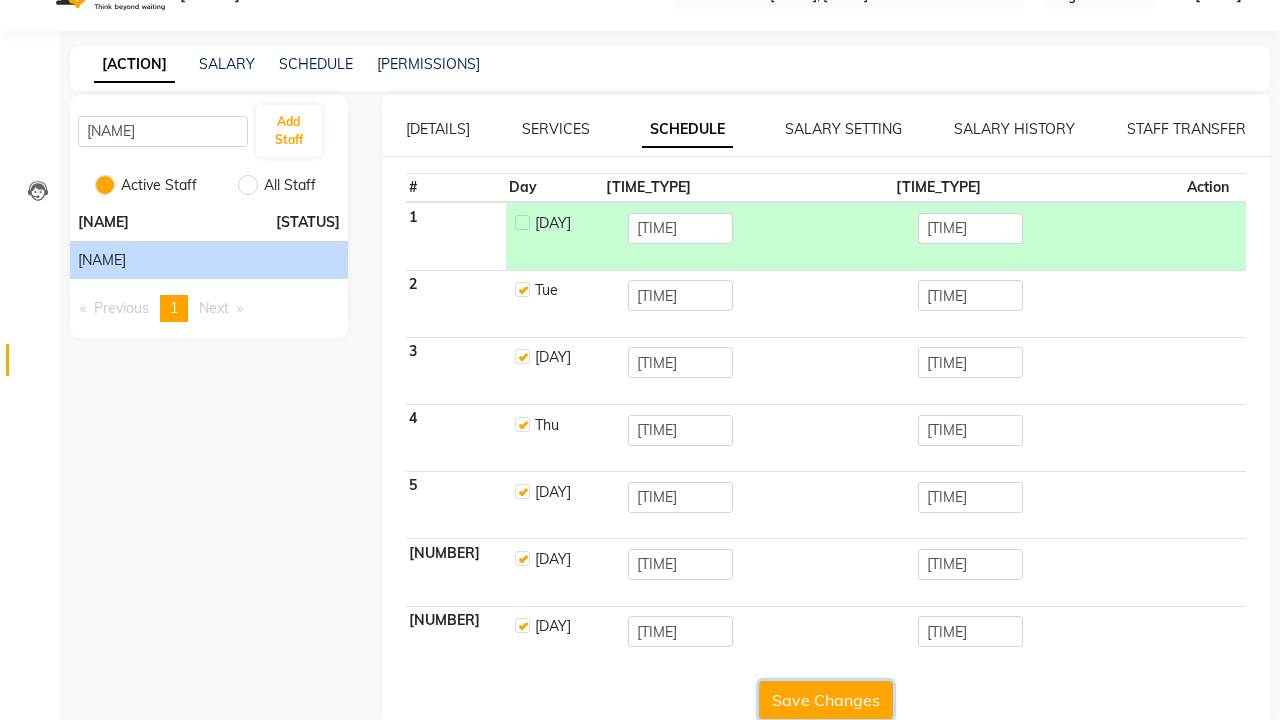 click on "Save Changes" at bounding box center [826, 700] 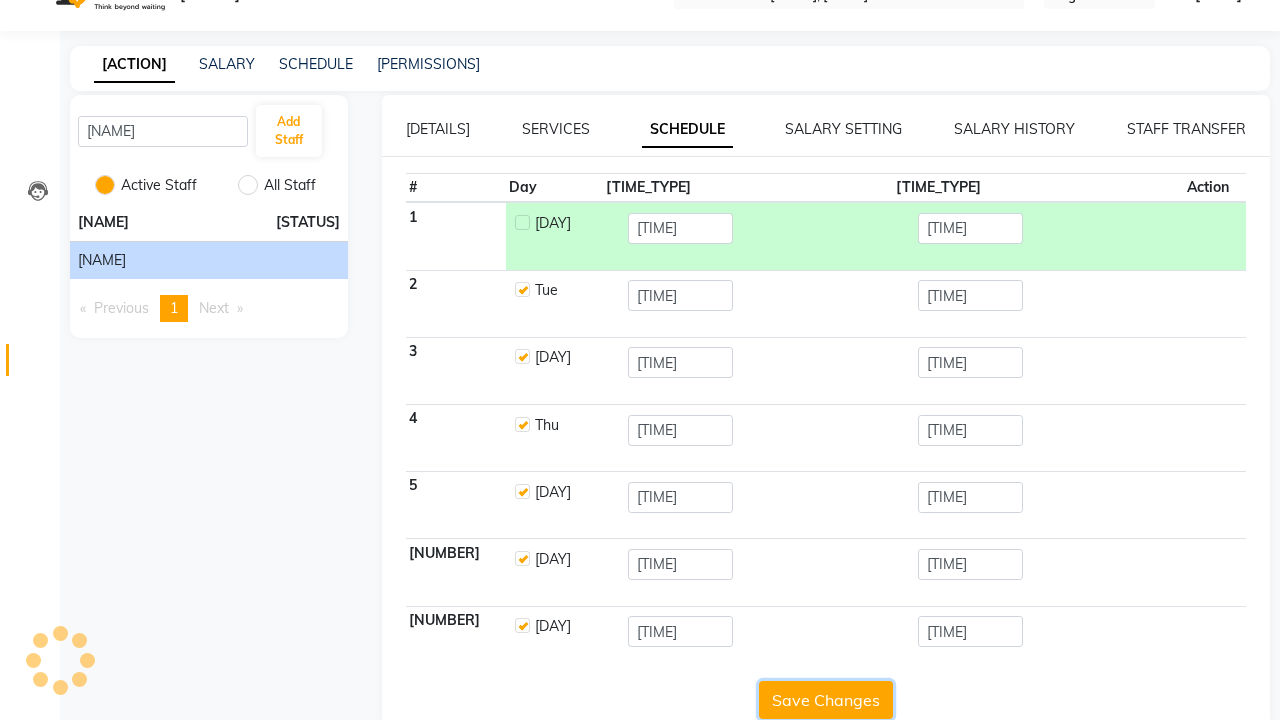 scroll, scrollTop: 0, scrollLeft: 5, axis: horizontal 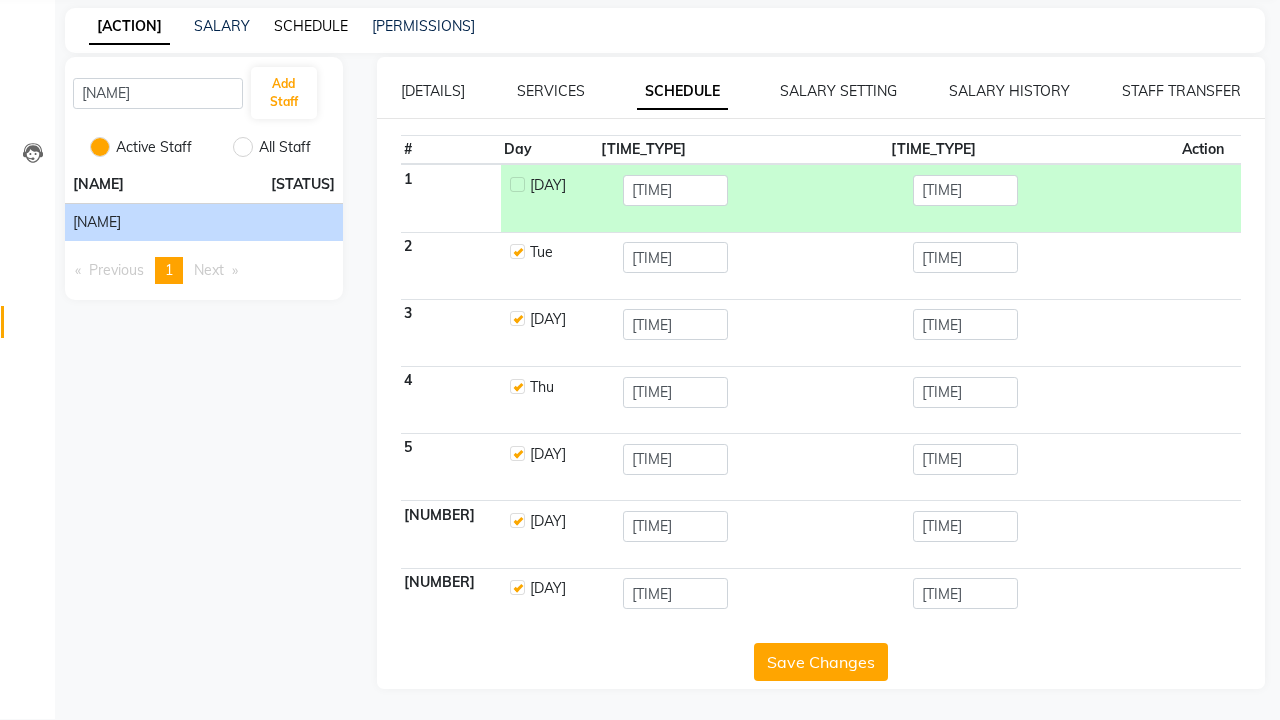 click on "SCHEDULE" at bounding box center (311, 26) 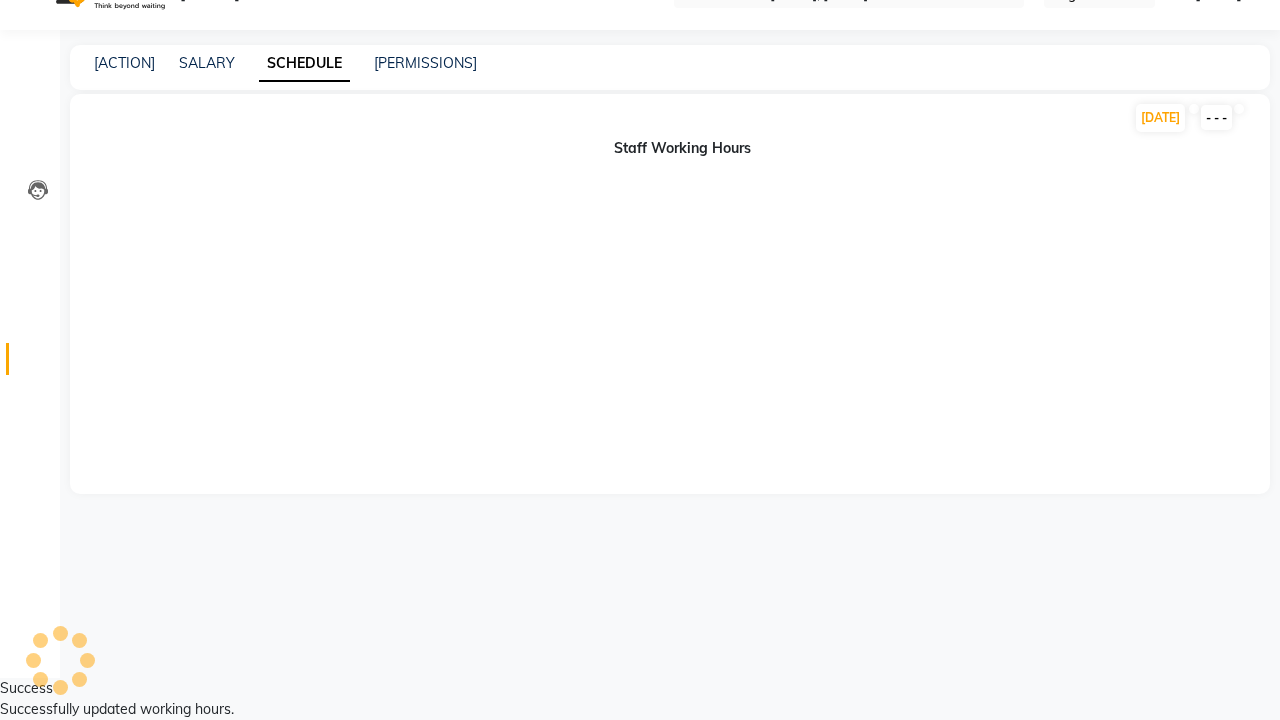 scroll, scrollTop: 0, scrollLeft: 0, axis: both 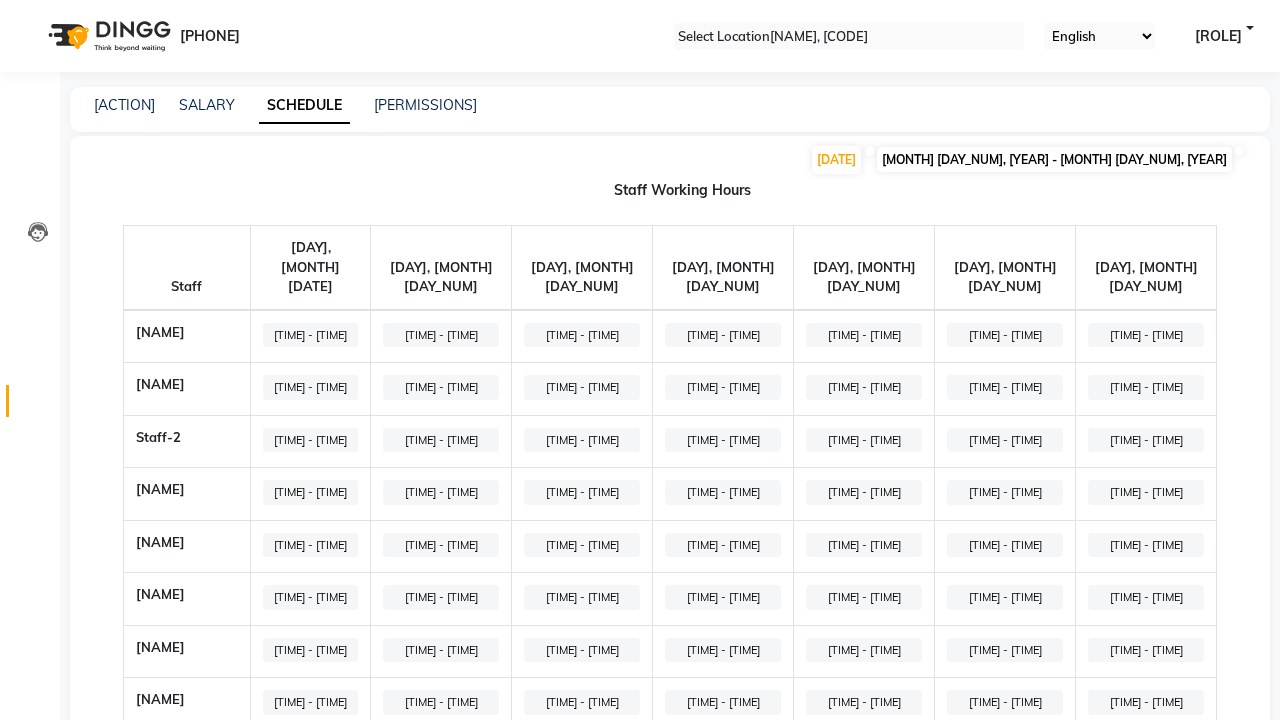 click at bounding box center (1239, 151) 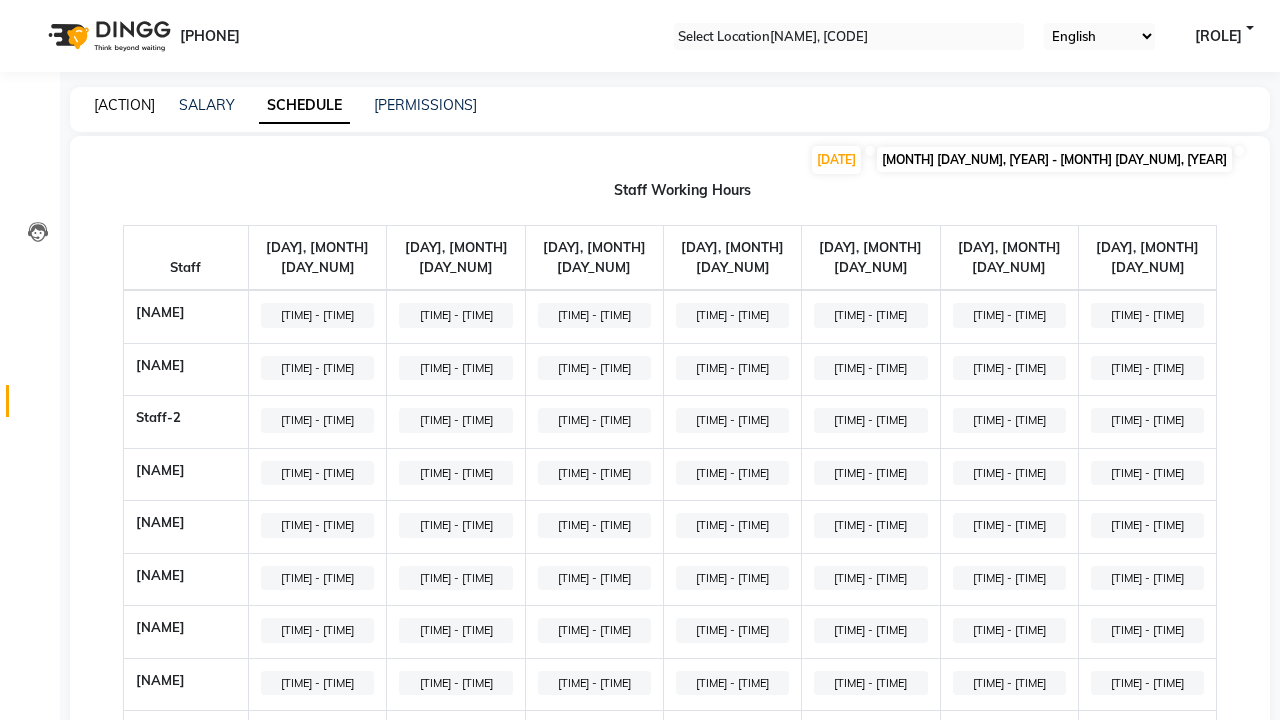 click on "[ACTION]" at bounding box center (124, 105) 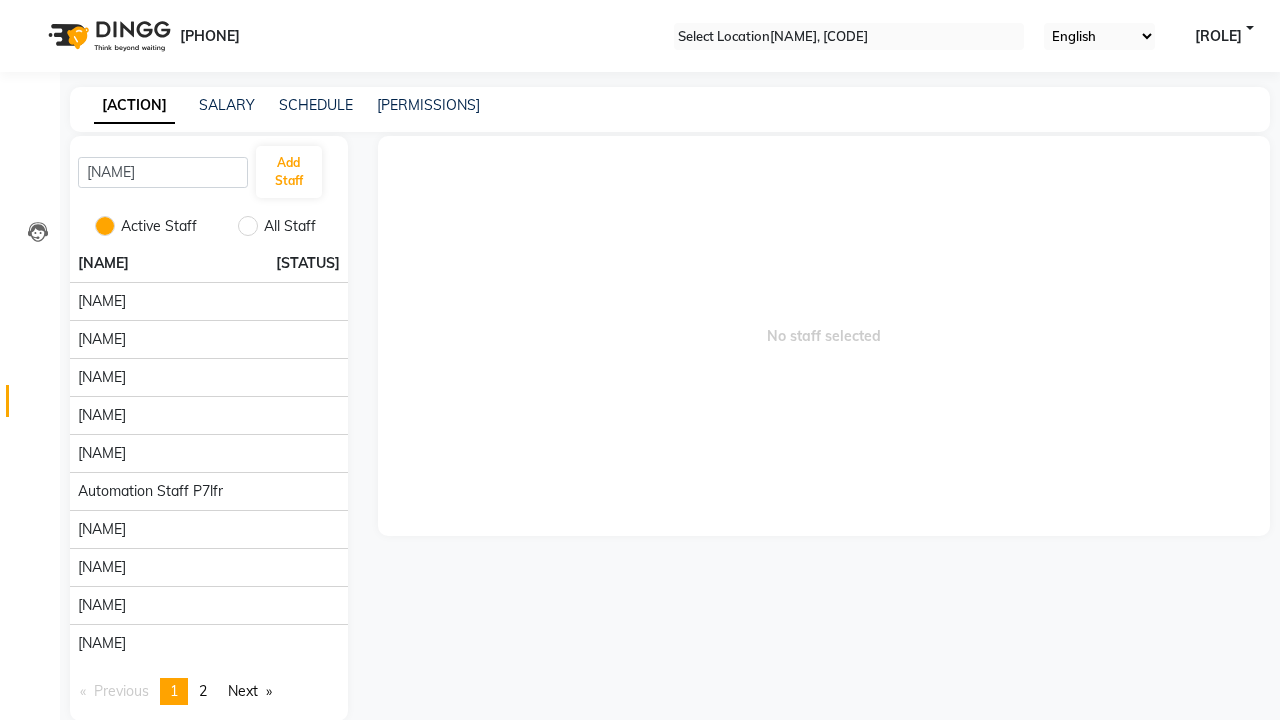 scroll, scrollTop: 0, scrollLeft: 3, axis: horizontal 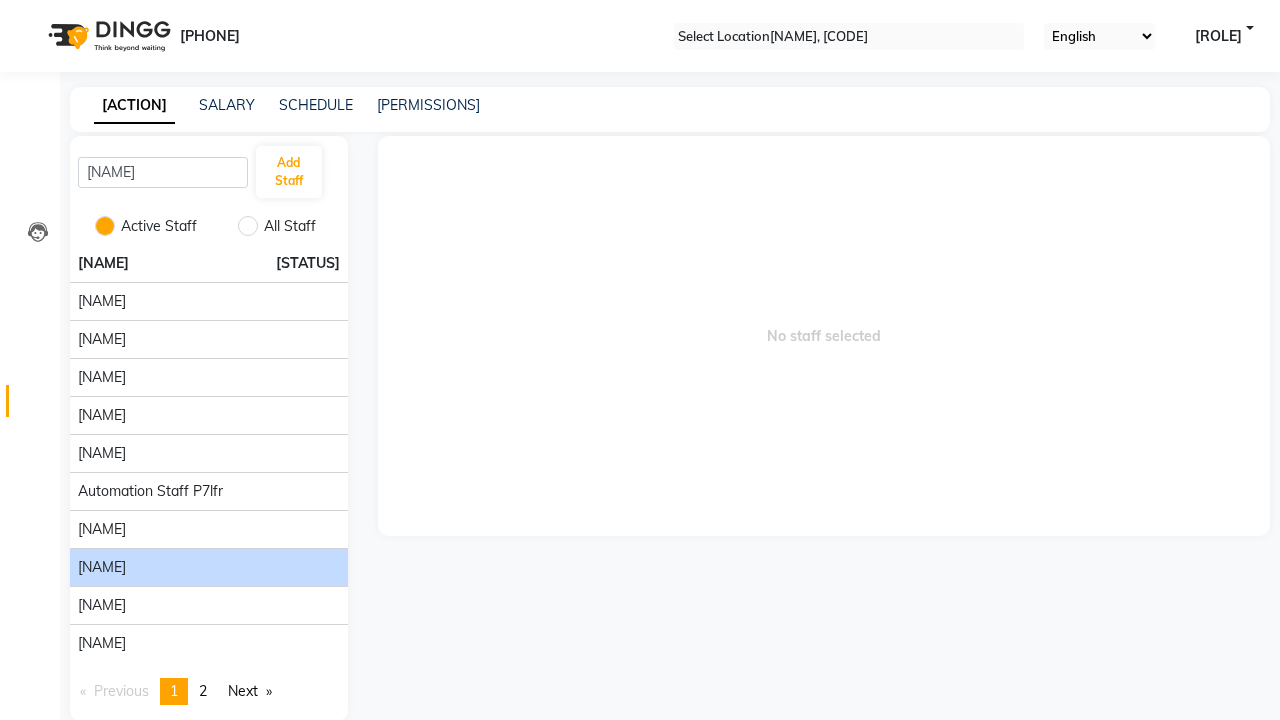 click on "[NAME]" at bounding box center [102, 301] 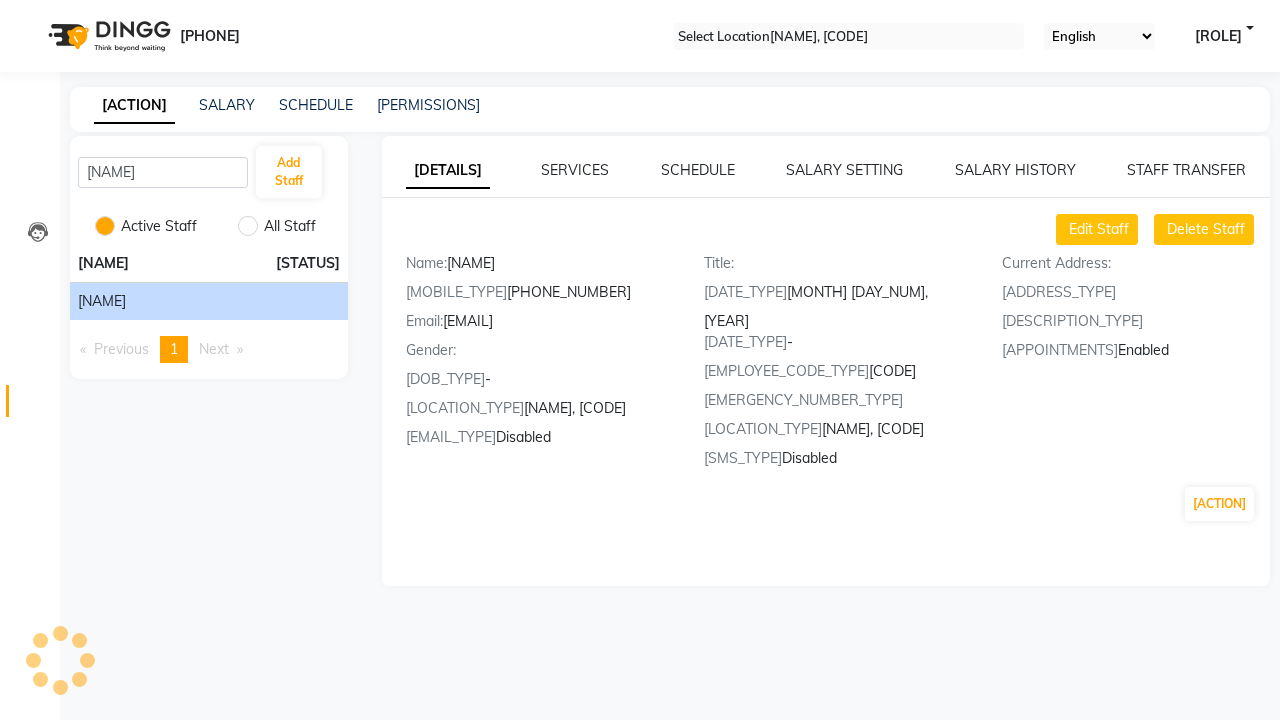 scroll, scrollTop: 0, scrollLeft: 0, axis: both 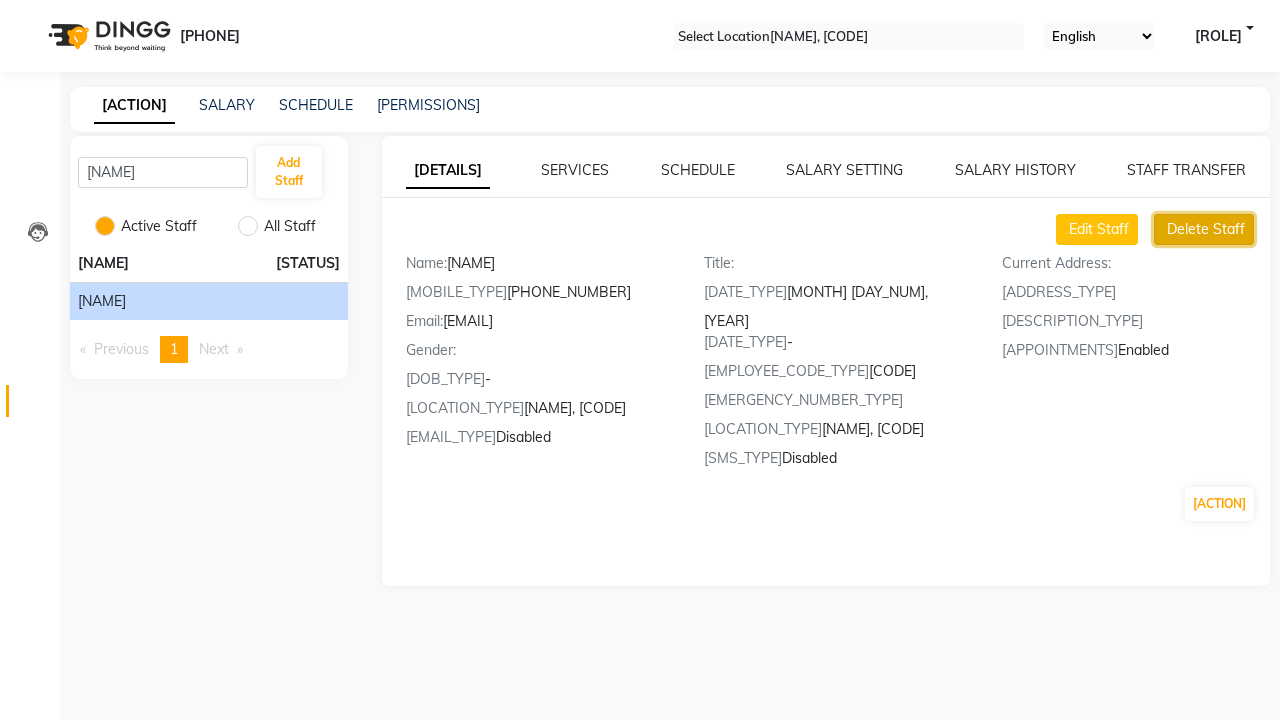 click on "Delete Staff" at bounding box center [1099, 229] 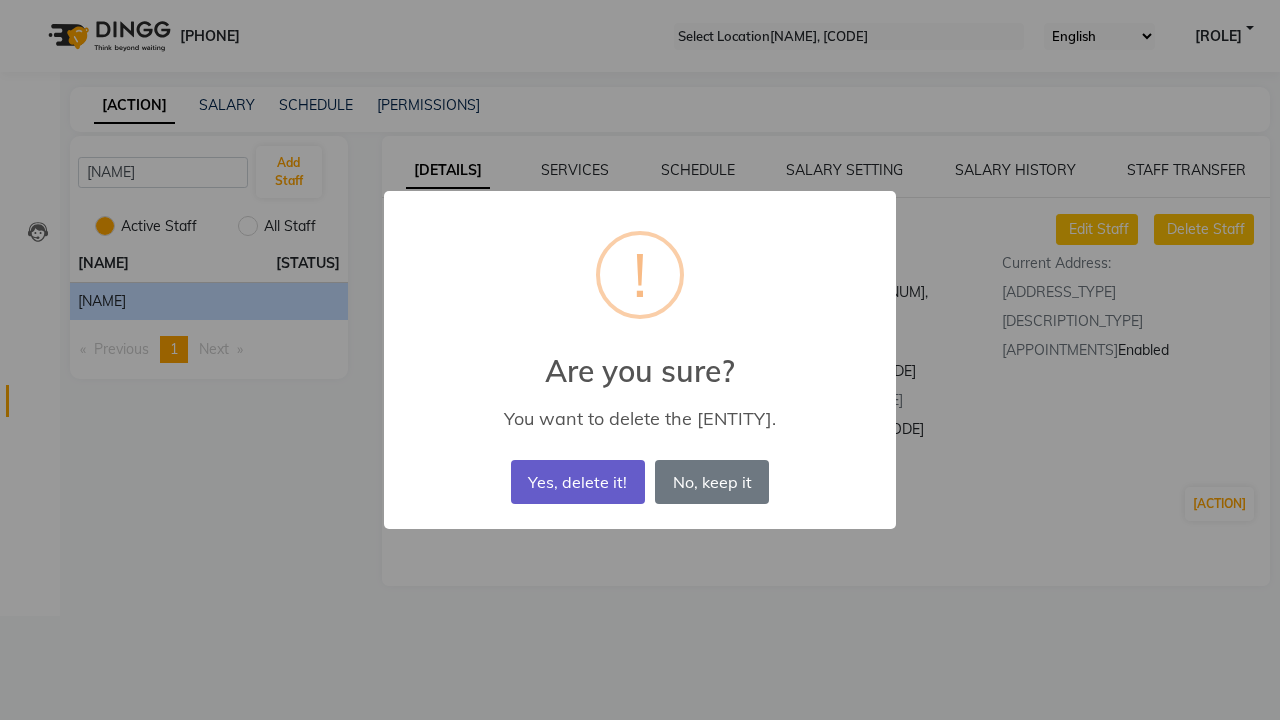click on "Yes, delete it!" at bounding box center [578, 482] 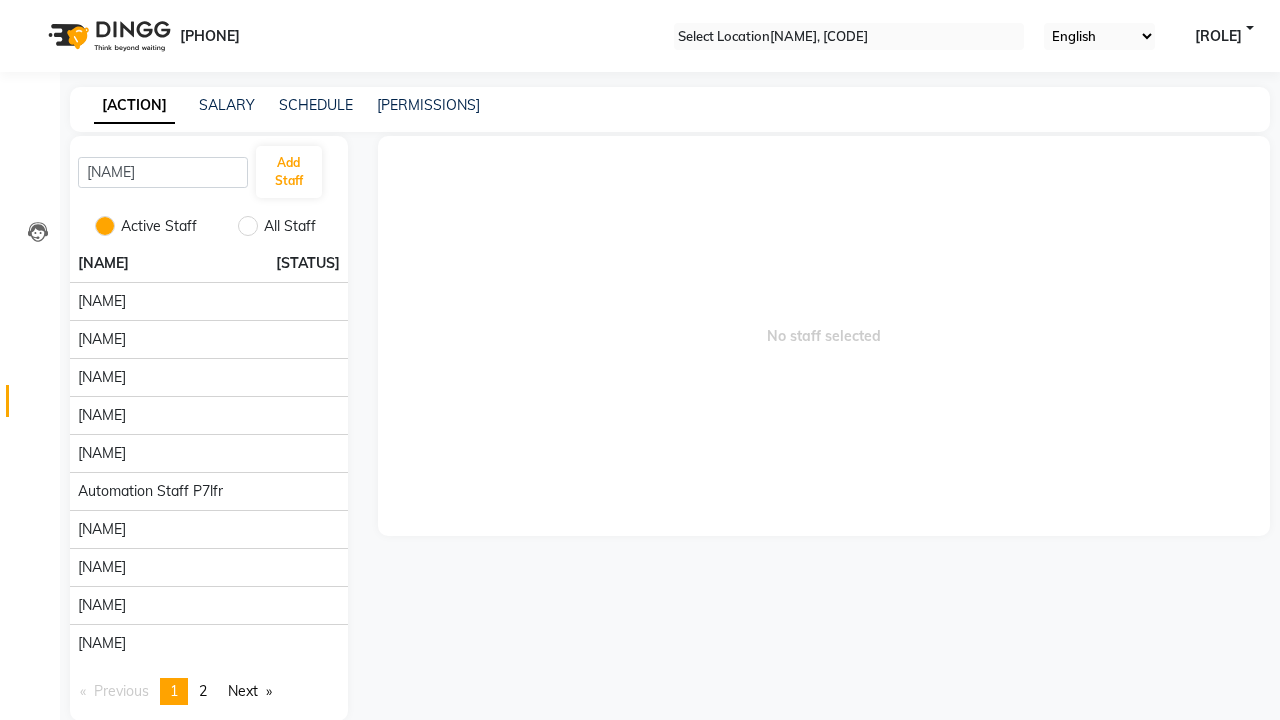click on "Deleted successfully!" at bounding box center (640, 782) 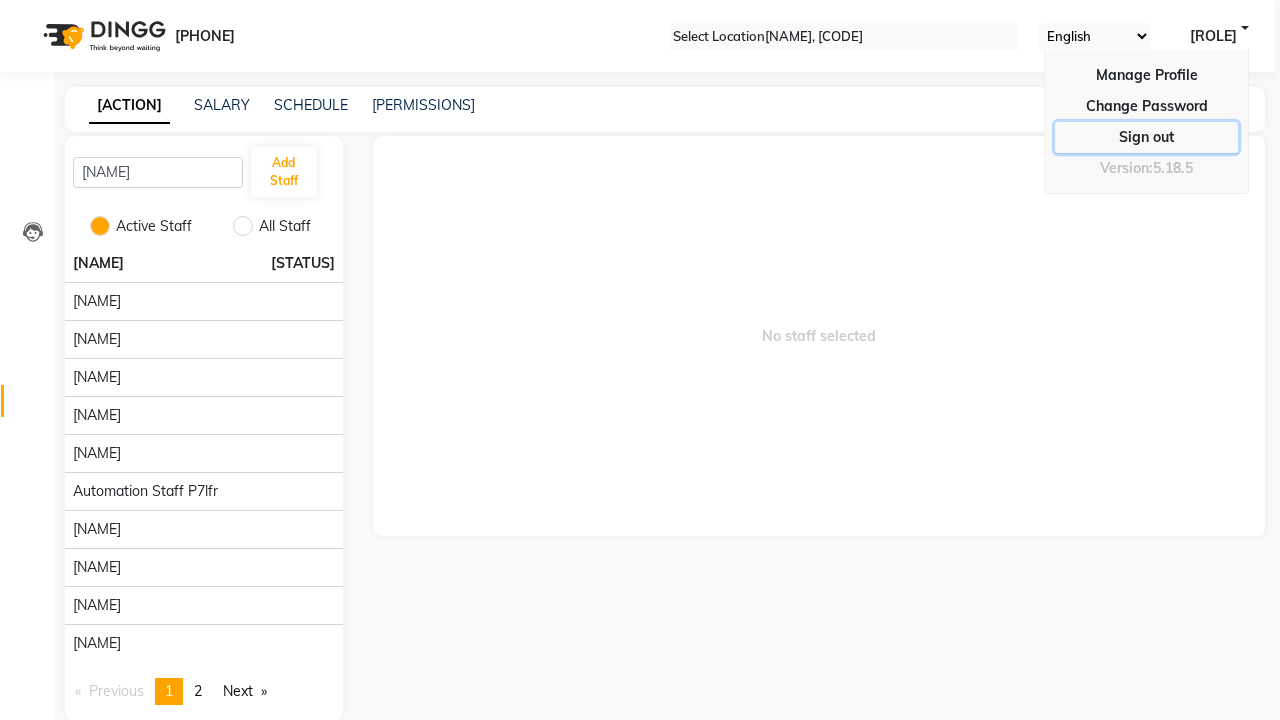click on "Sign out" at bounding box center [1146, 106] 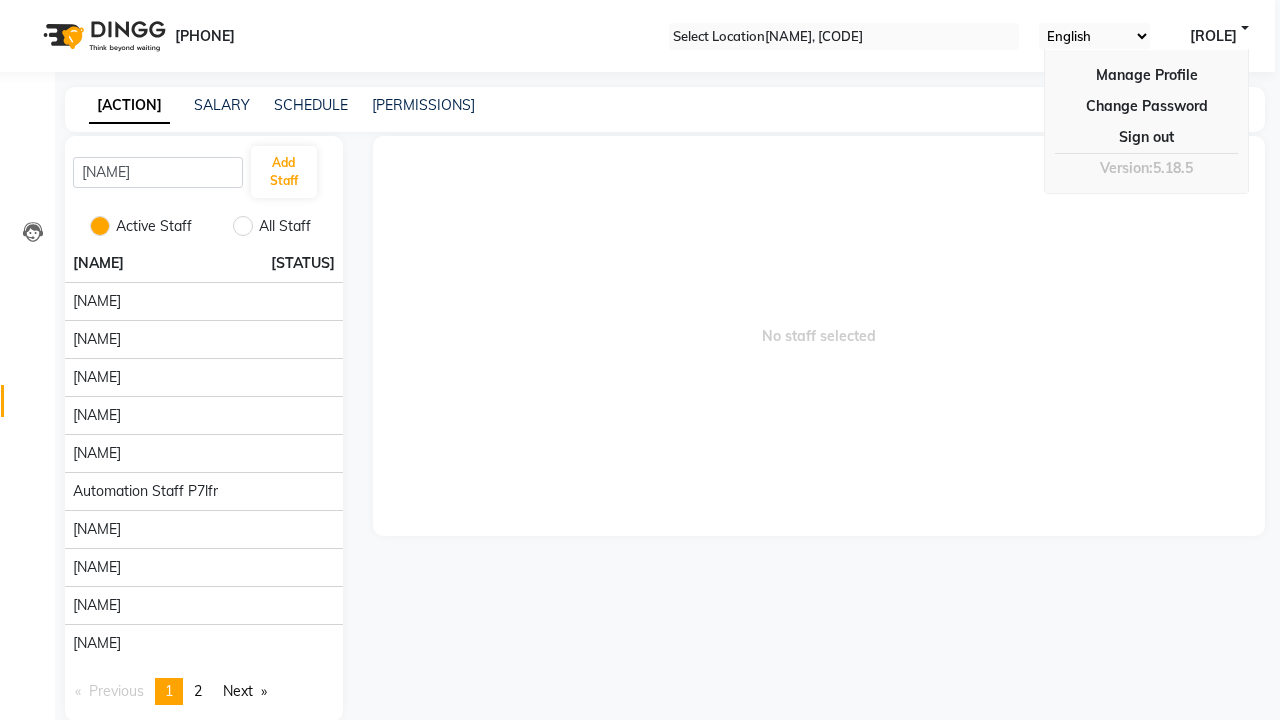 scroll, scrollTop: 0, scrollLeft: 0, axis: both 